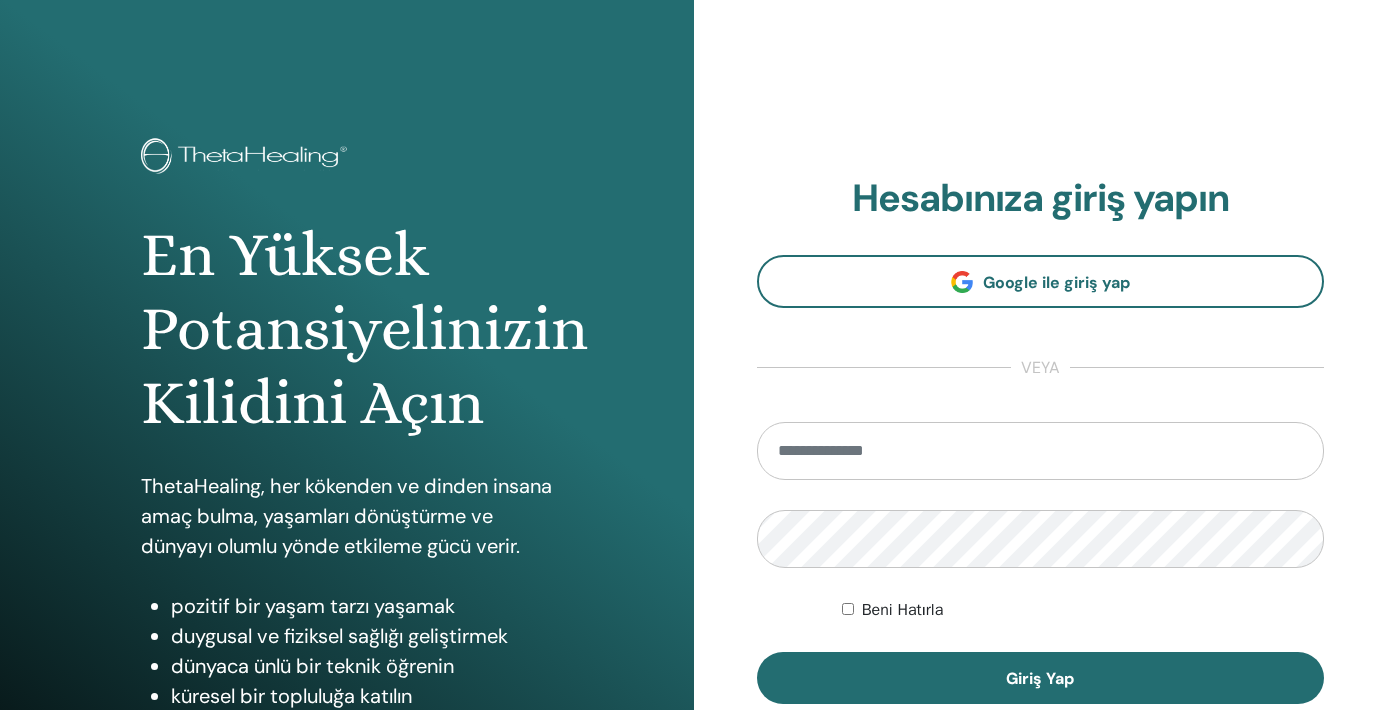 scroll, scrollTop: 0, scrollLeft: 0, axis: both 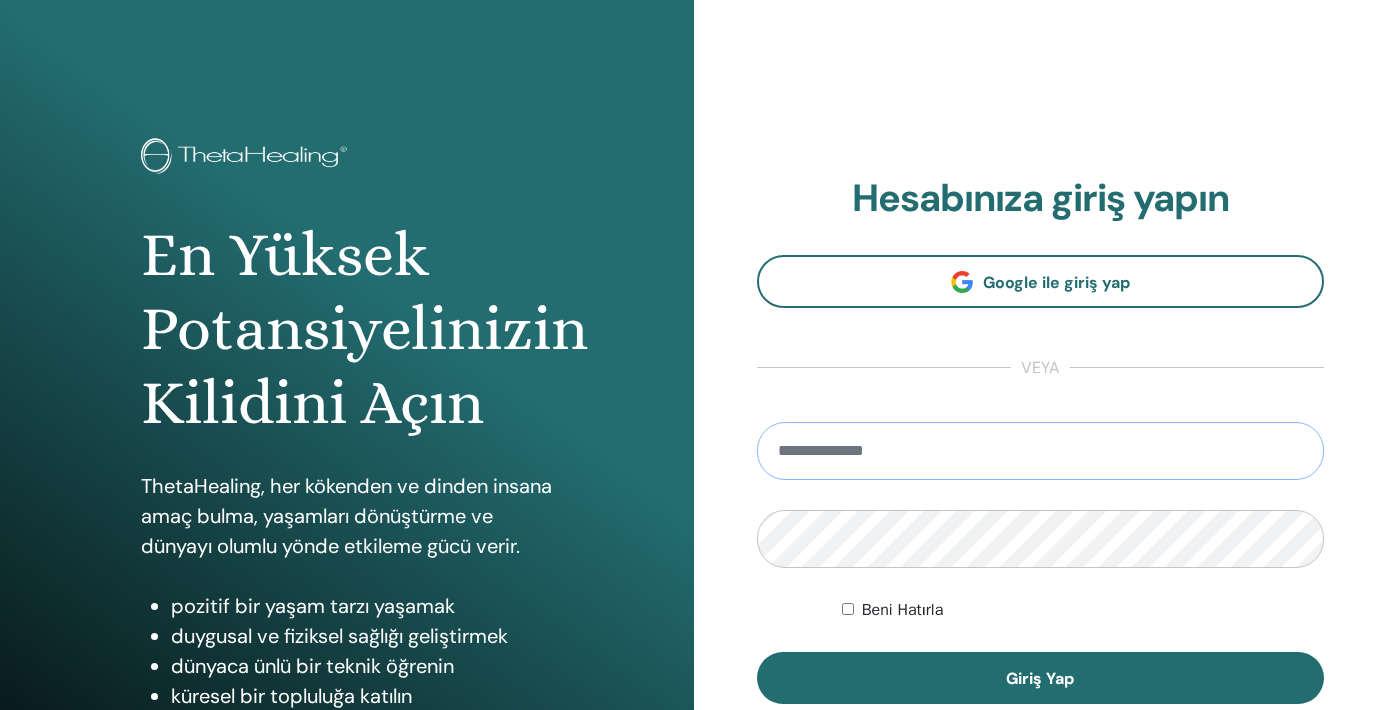 type on "**********" 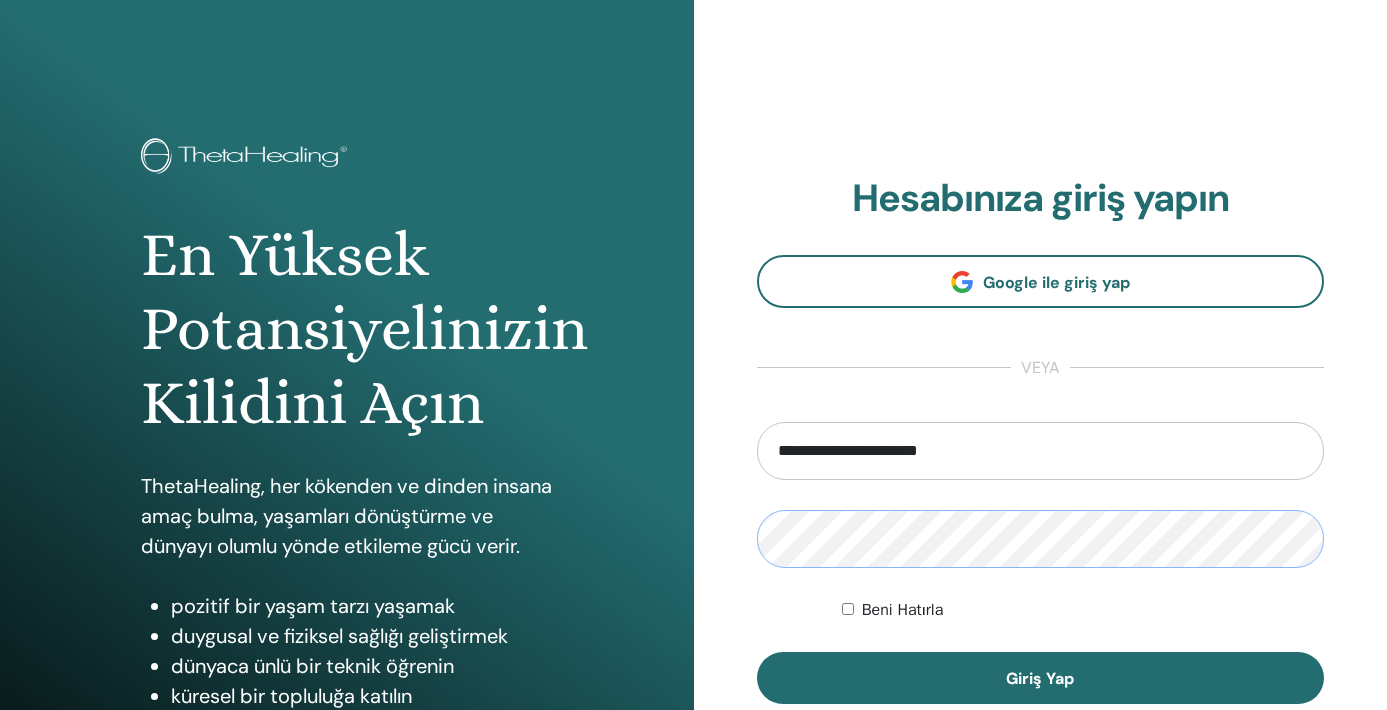 click on "Giriş Yap" at bounding box center (1041, 678) 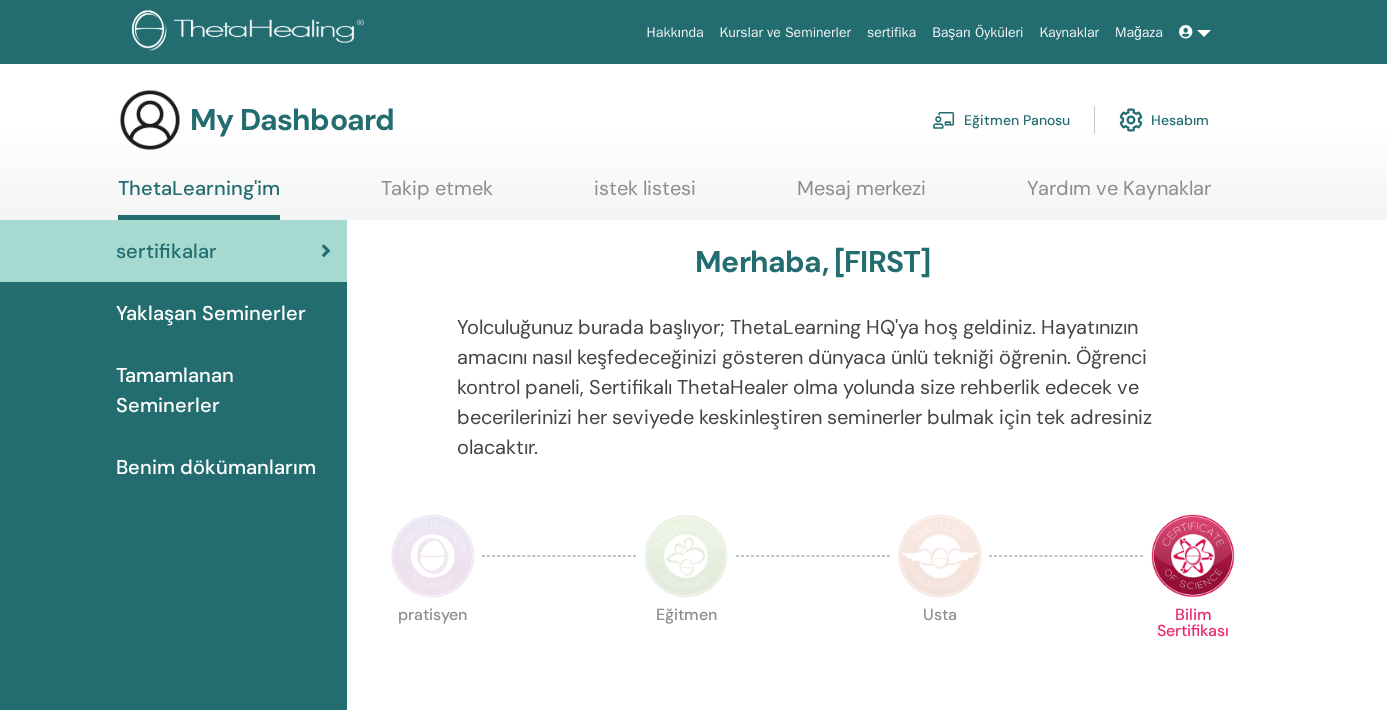 scroll, scrollTop: 0, scrollLeft: 0, axis: both 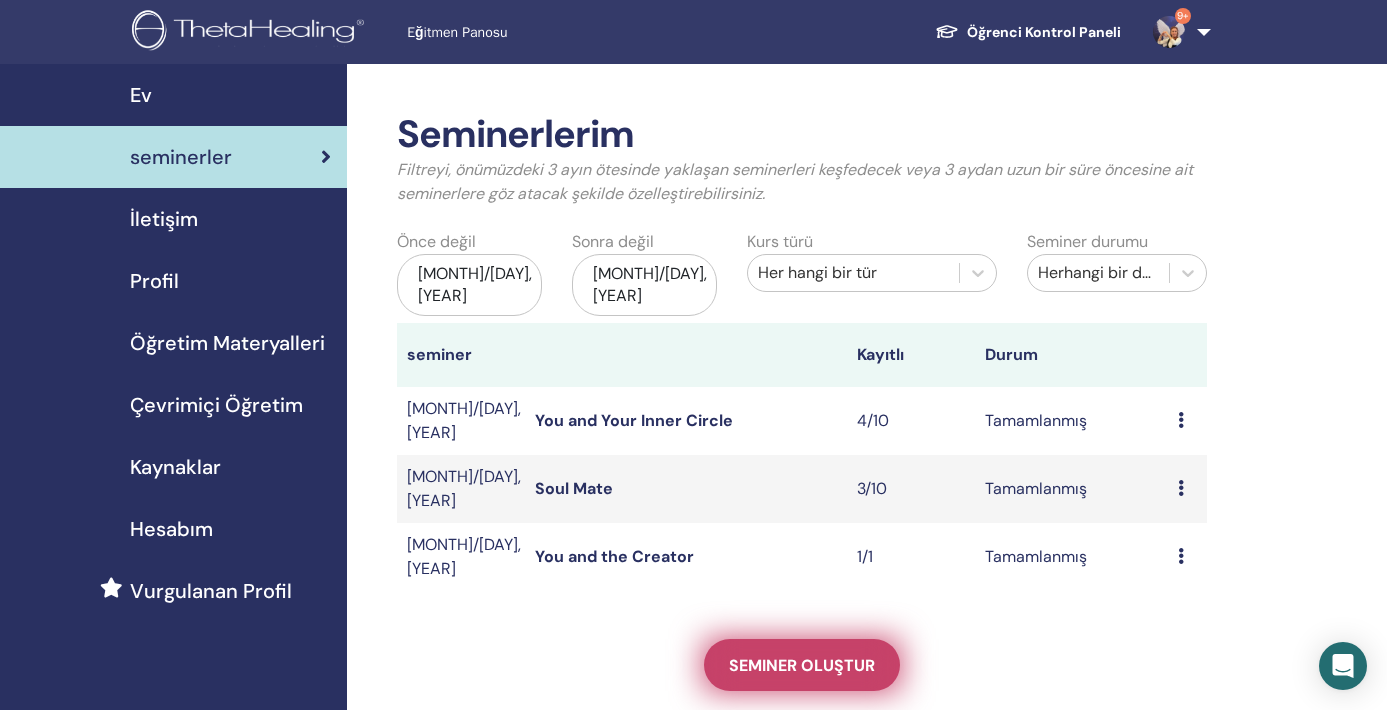 click on "Seminer oluştur" at bounding box center (802, 665) 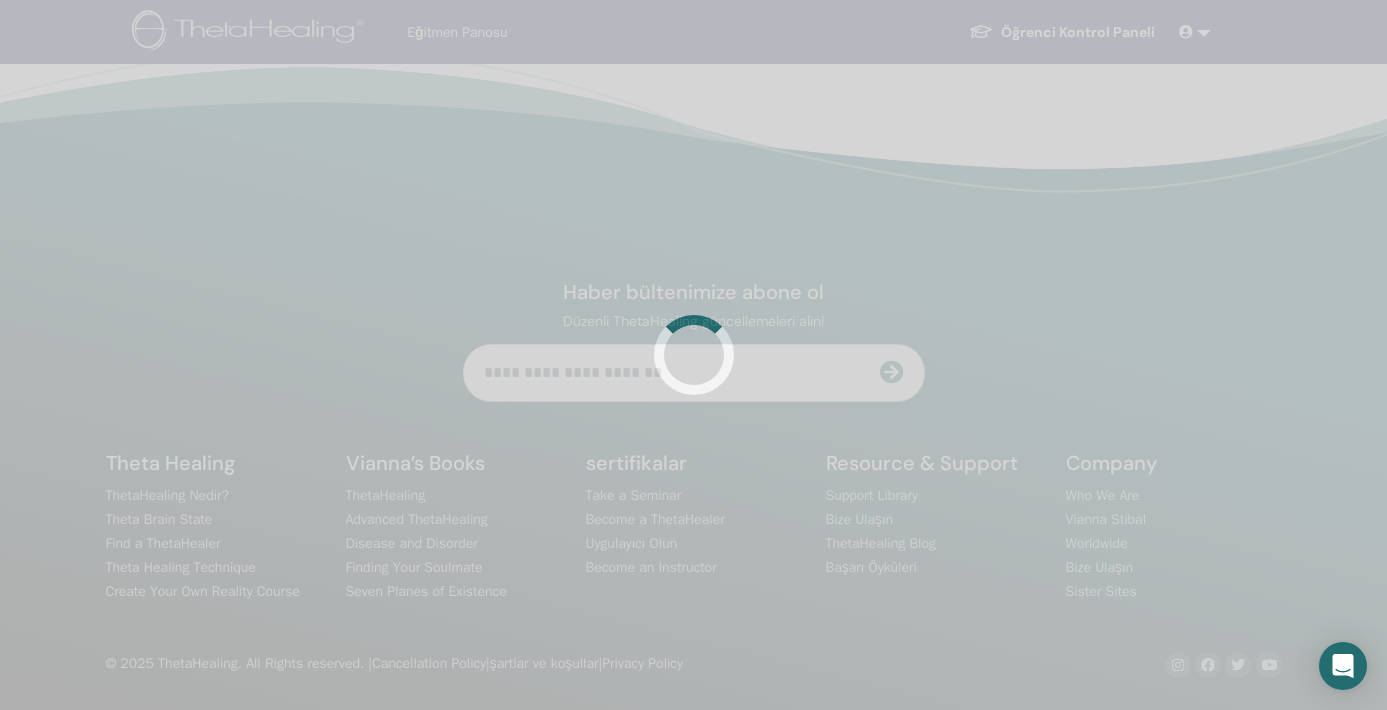 scroll, scrollTop: 0, scrollLeft: 0, axis: both 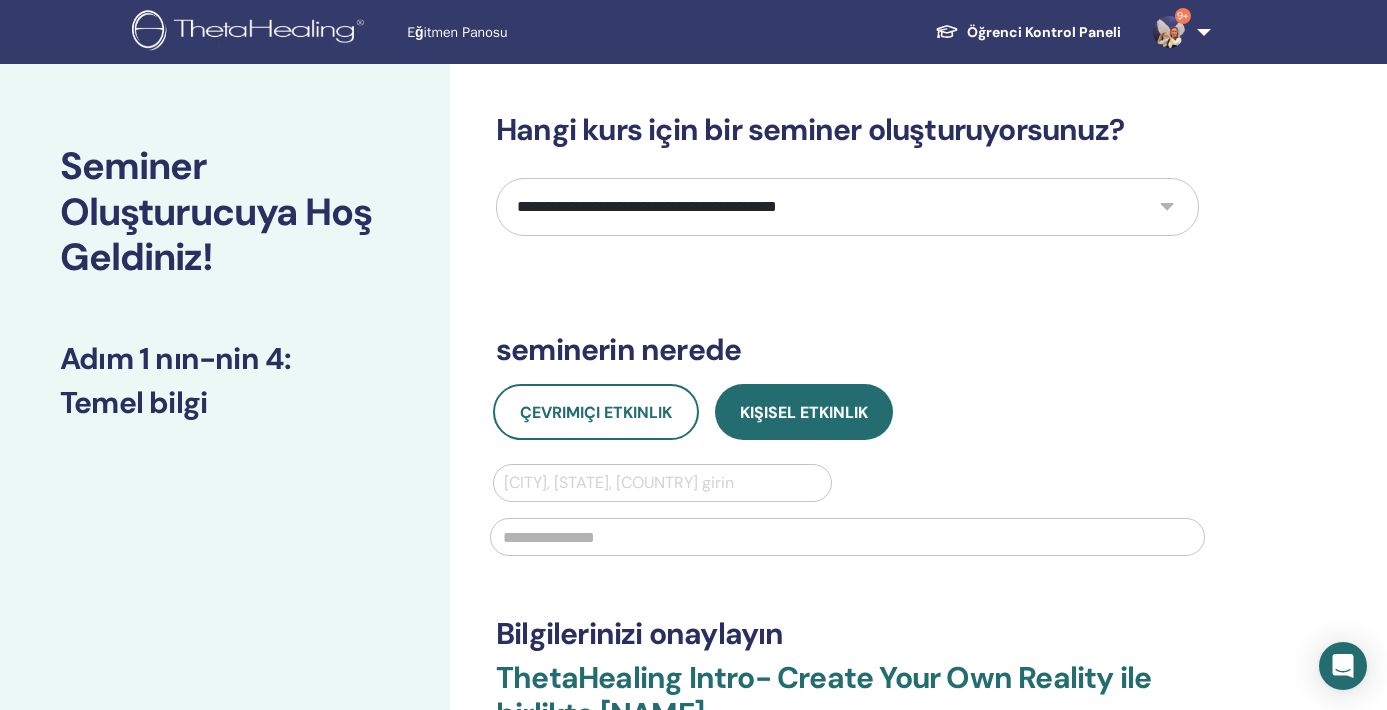 select on "**" 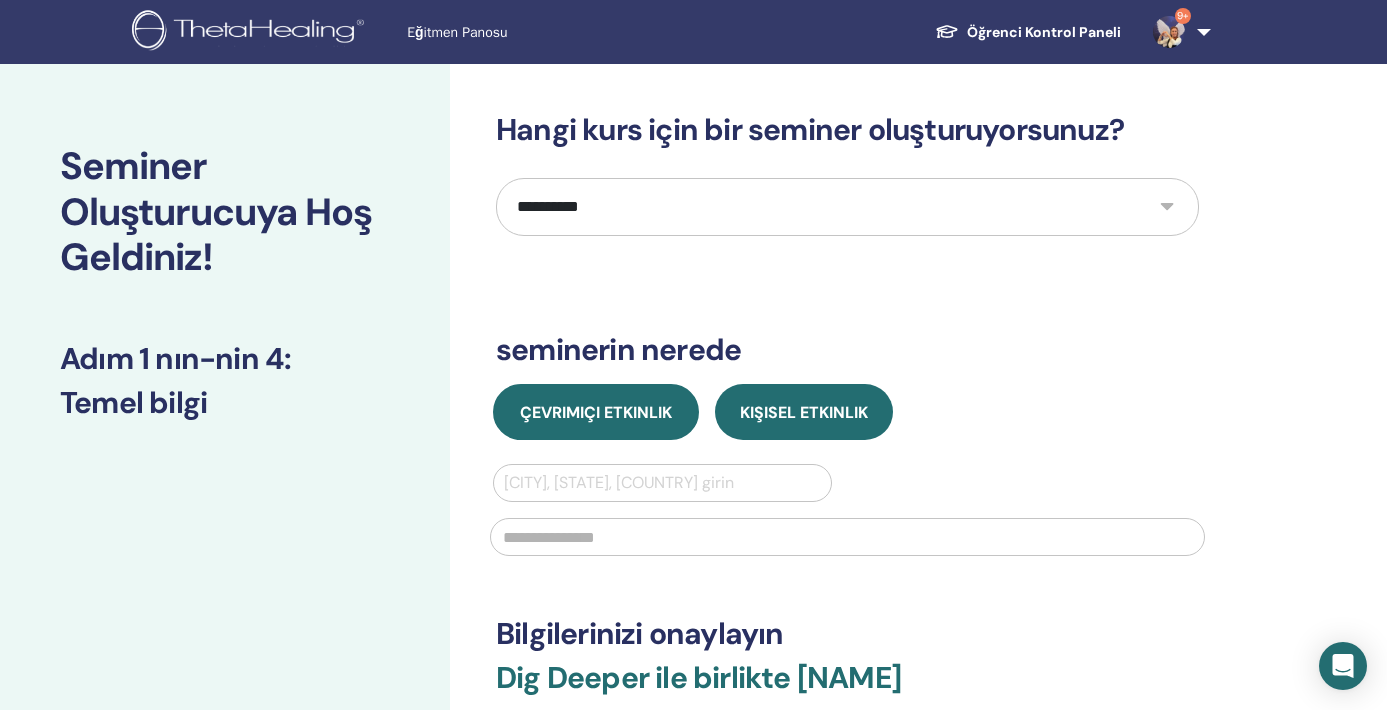 click on "Çevrimiçi Etkinlik" at bounding box center [596, 412] 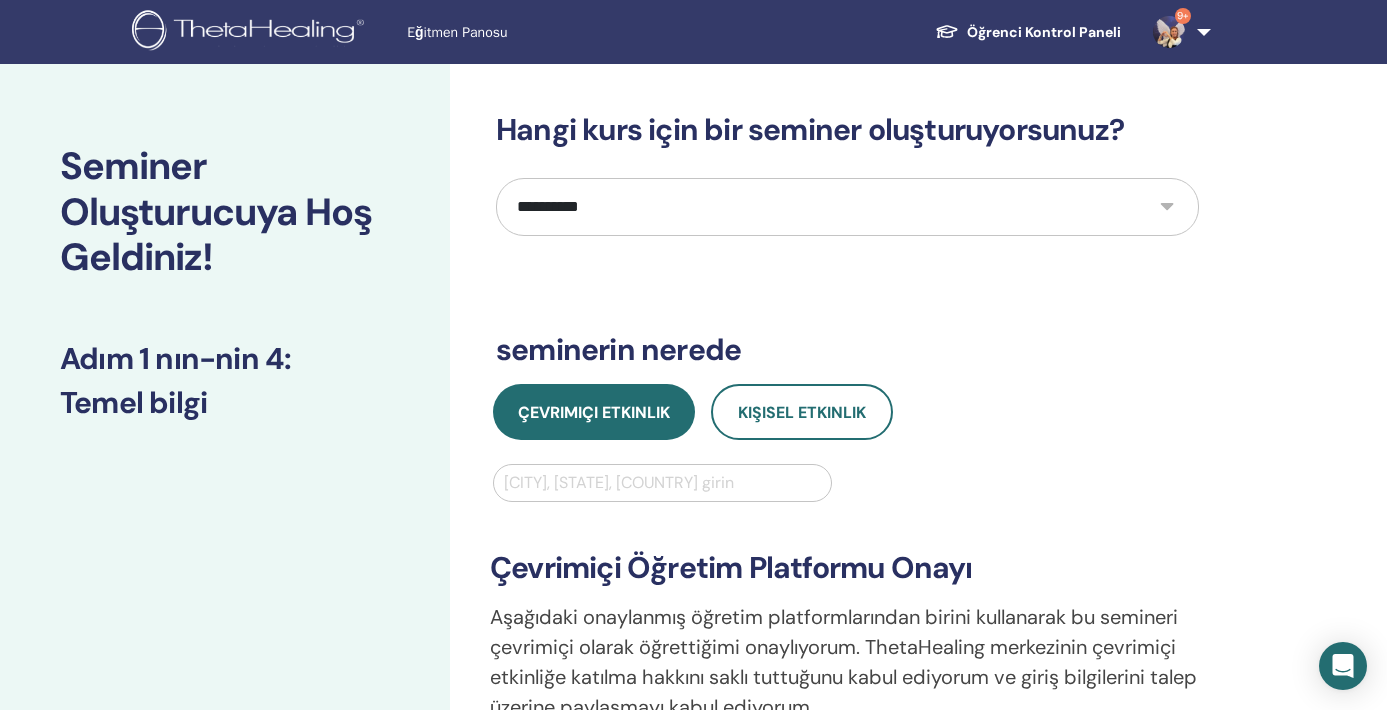 click on "Şehir, Eyalet, Ülke girin" at bounding box center (662, 483) 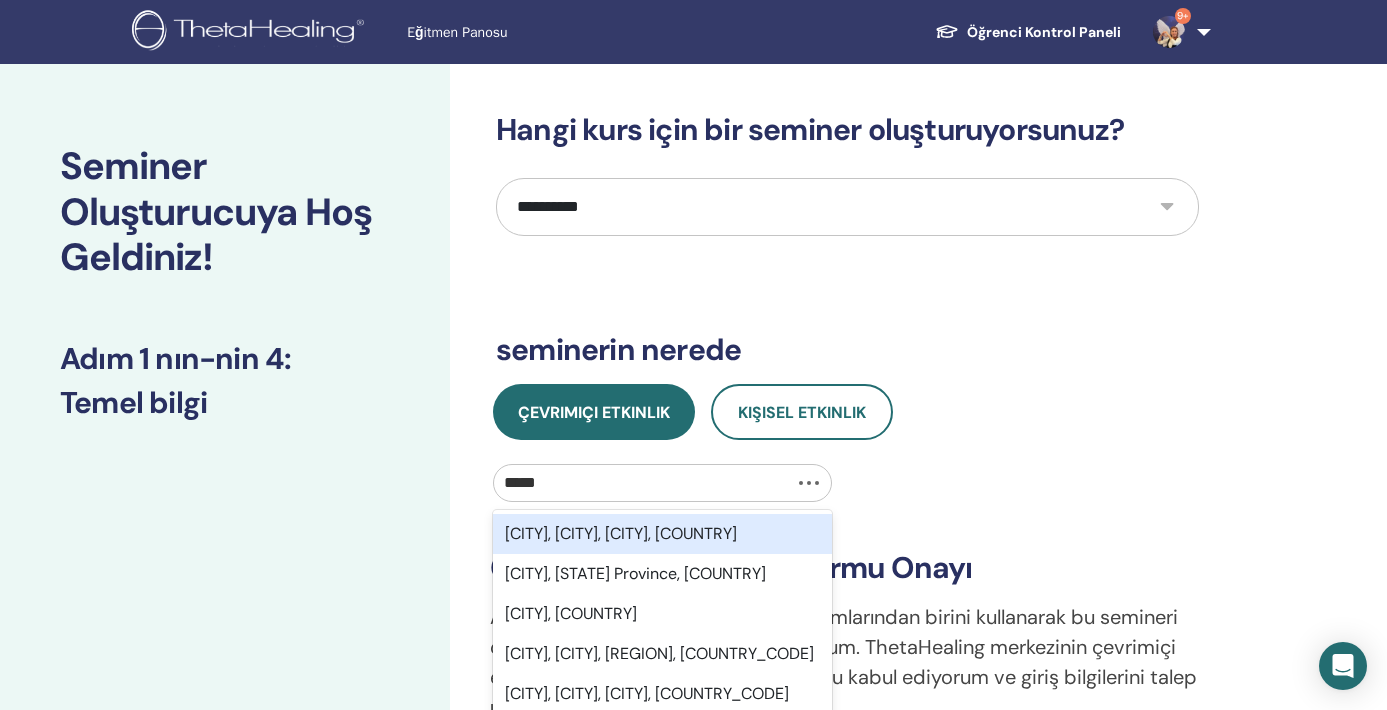 type on "******" 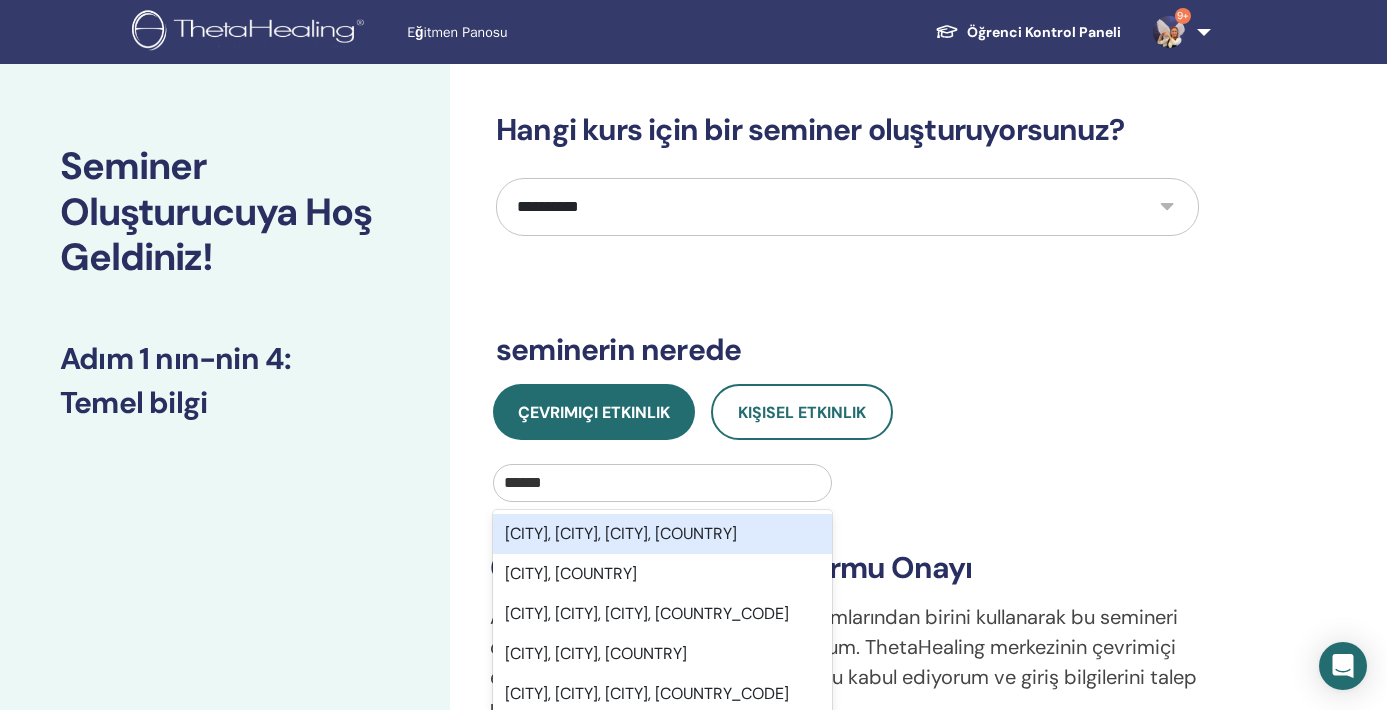 click on "Ankara, Çankaya, Ankara, TUR" at bounding box center [662, 534] 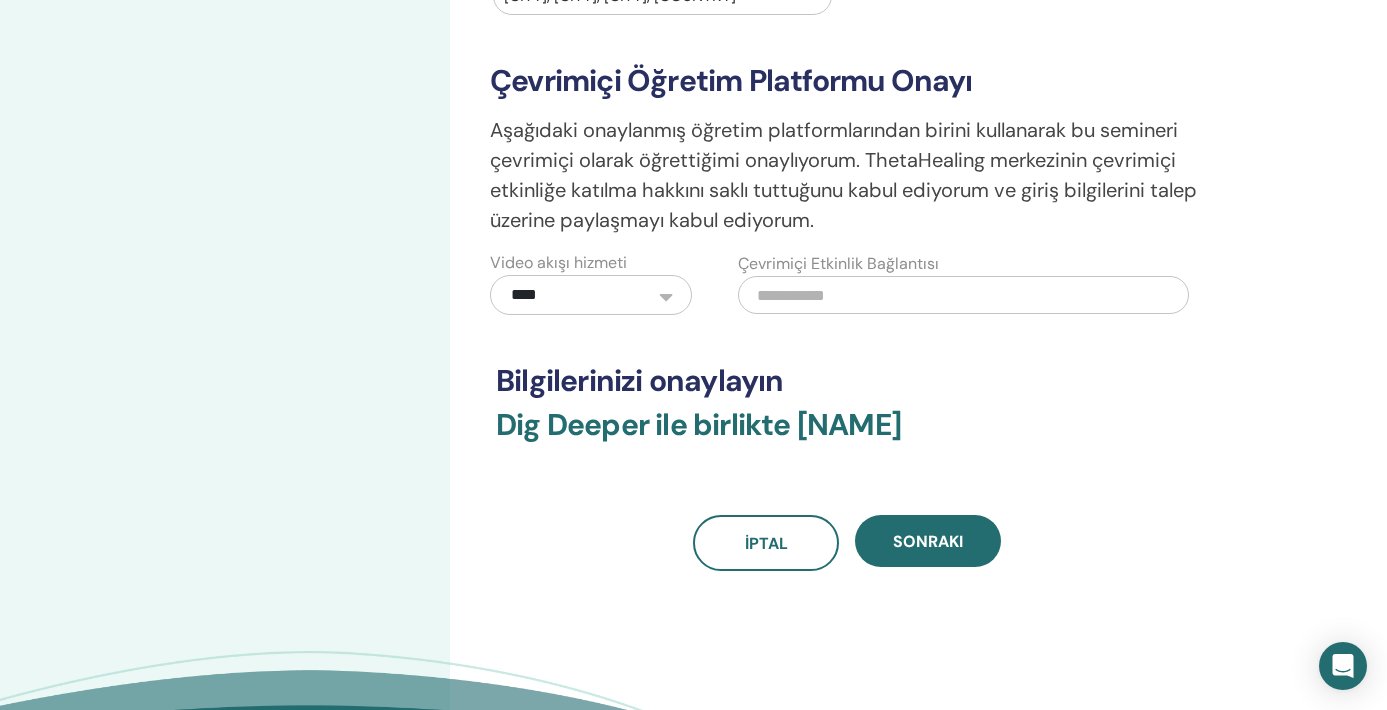 scroll, scrollTop: 489, scrollLeft: 0, axis: vertical 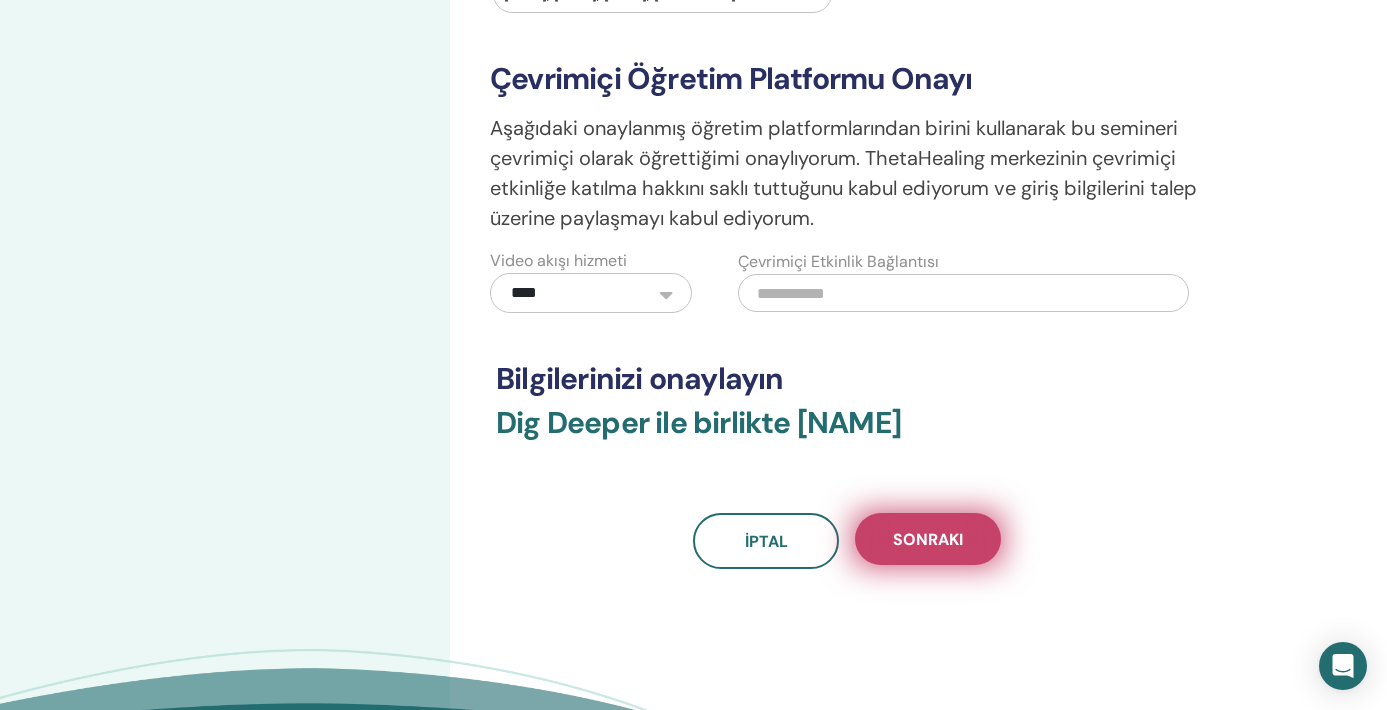 click on "Sonraki" at bounding box center [928, 539] 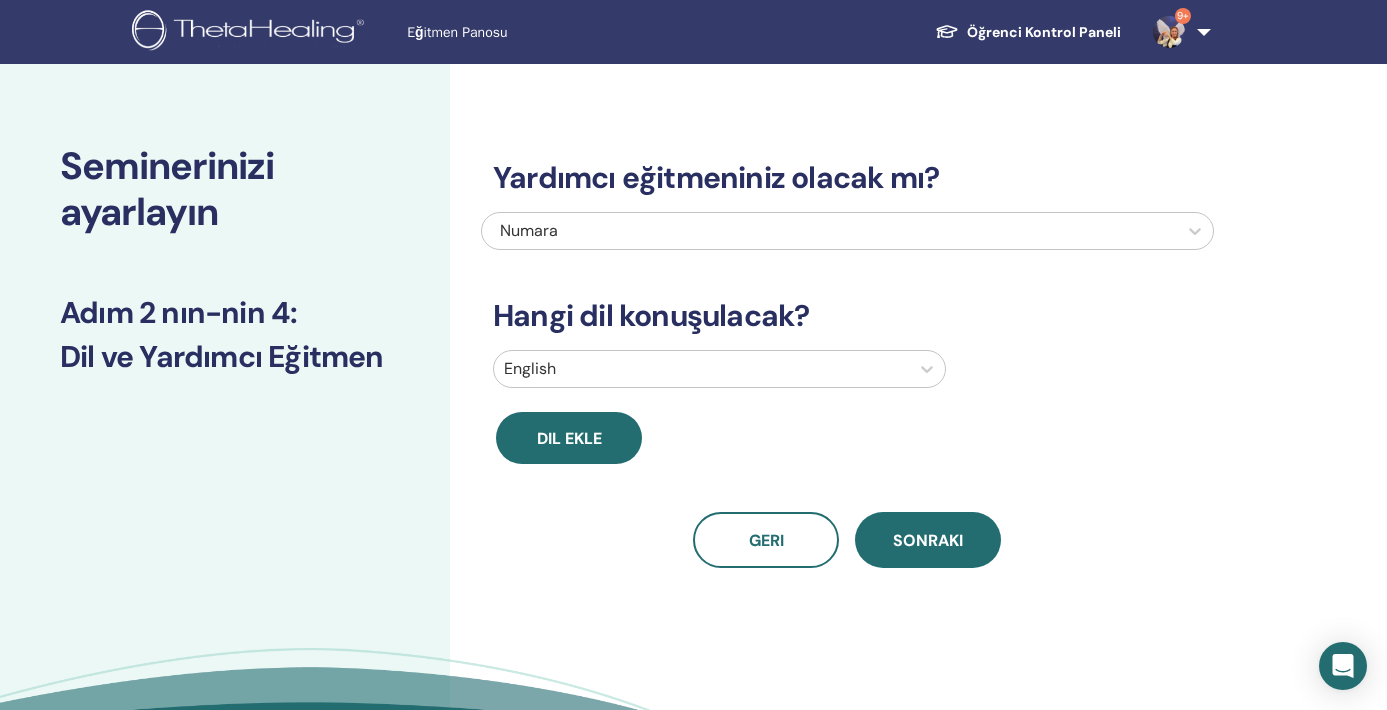 scroll, scrollTop: 0, scrollLeft: 0, axis: both 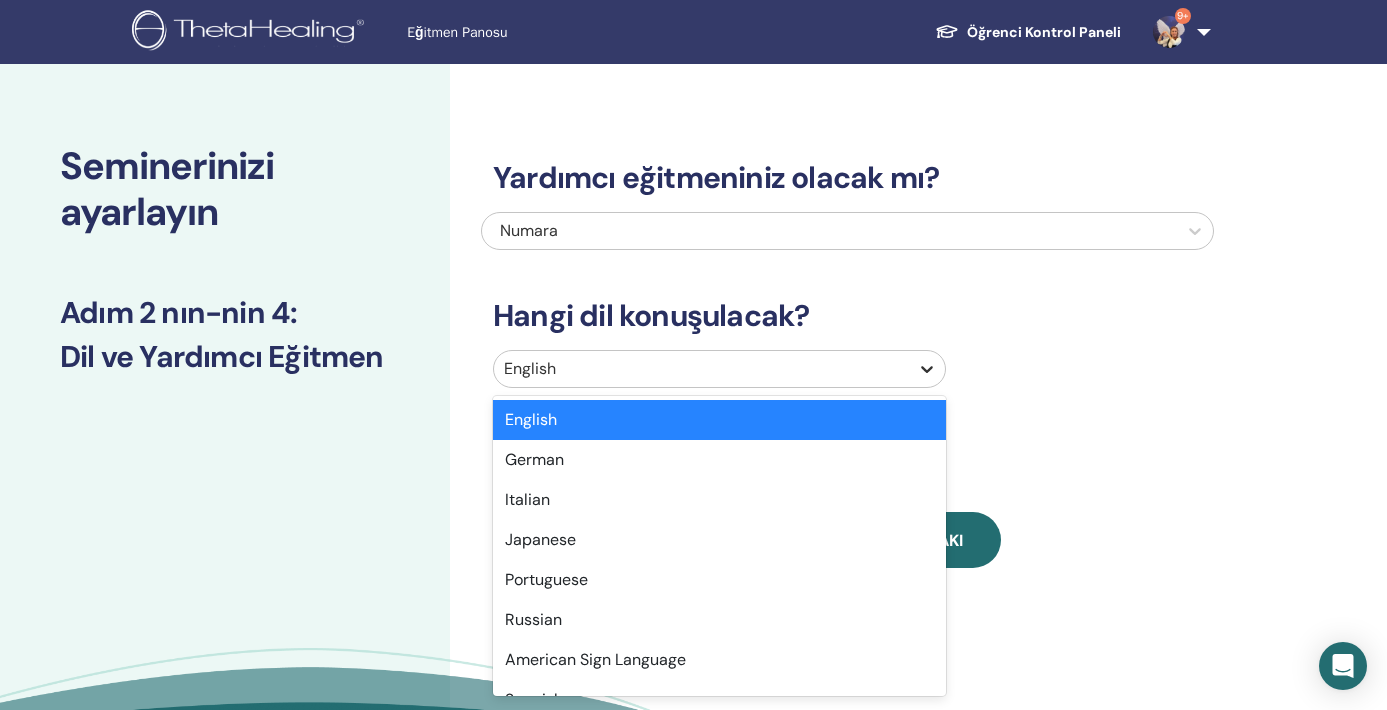 click 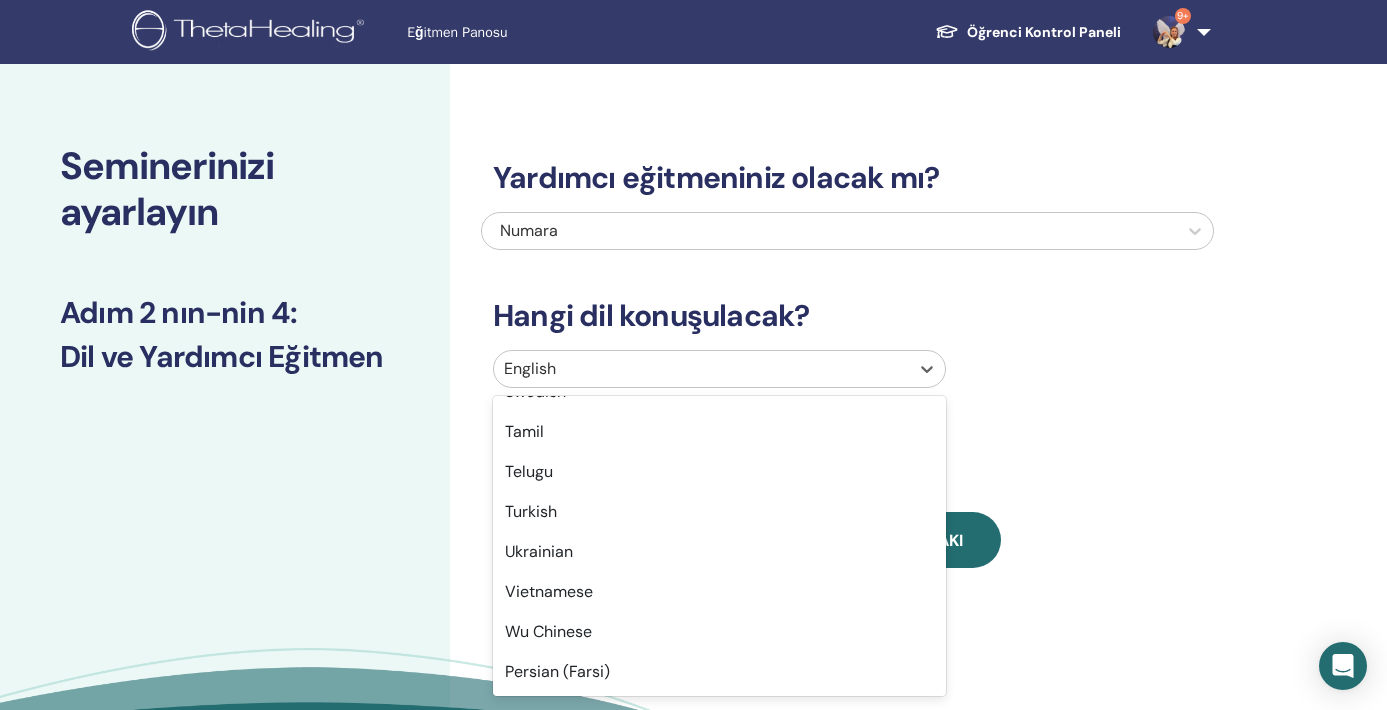 scroll, scrollTop: 1588, scrollLeft: 0, axis: vertical 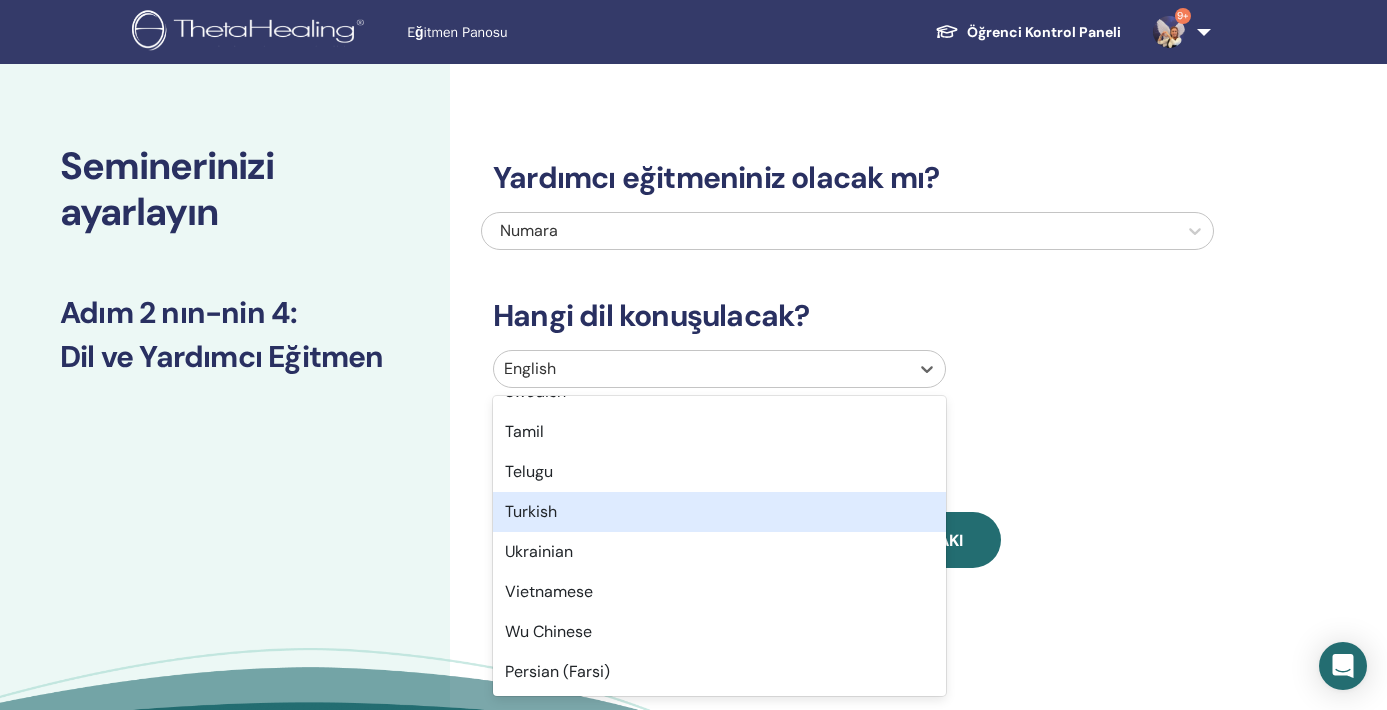 click on "Turkish" at bounding box center [719, 512] 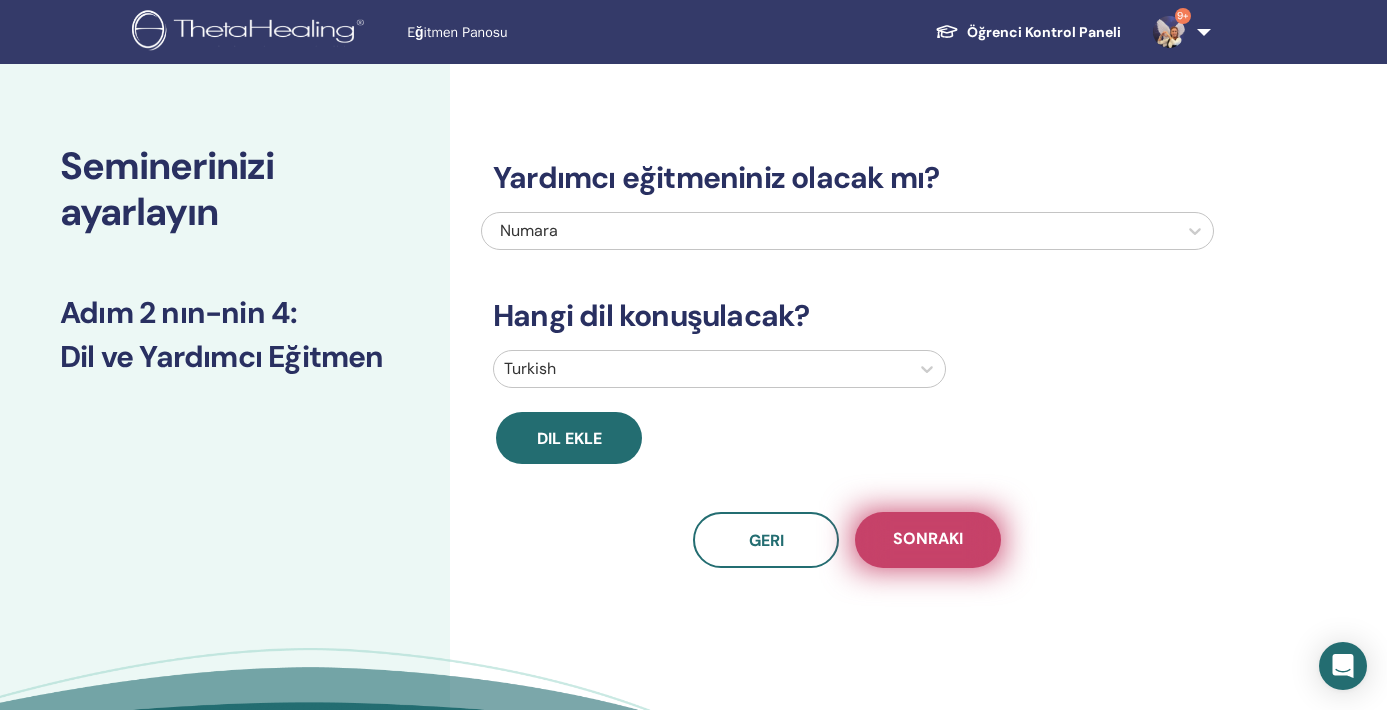 click on "Sonraki" at bounding box center [928, 540] 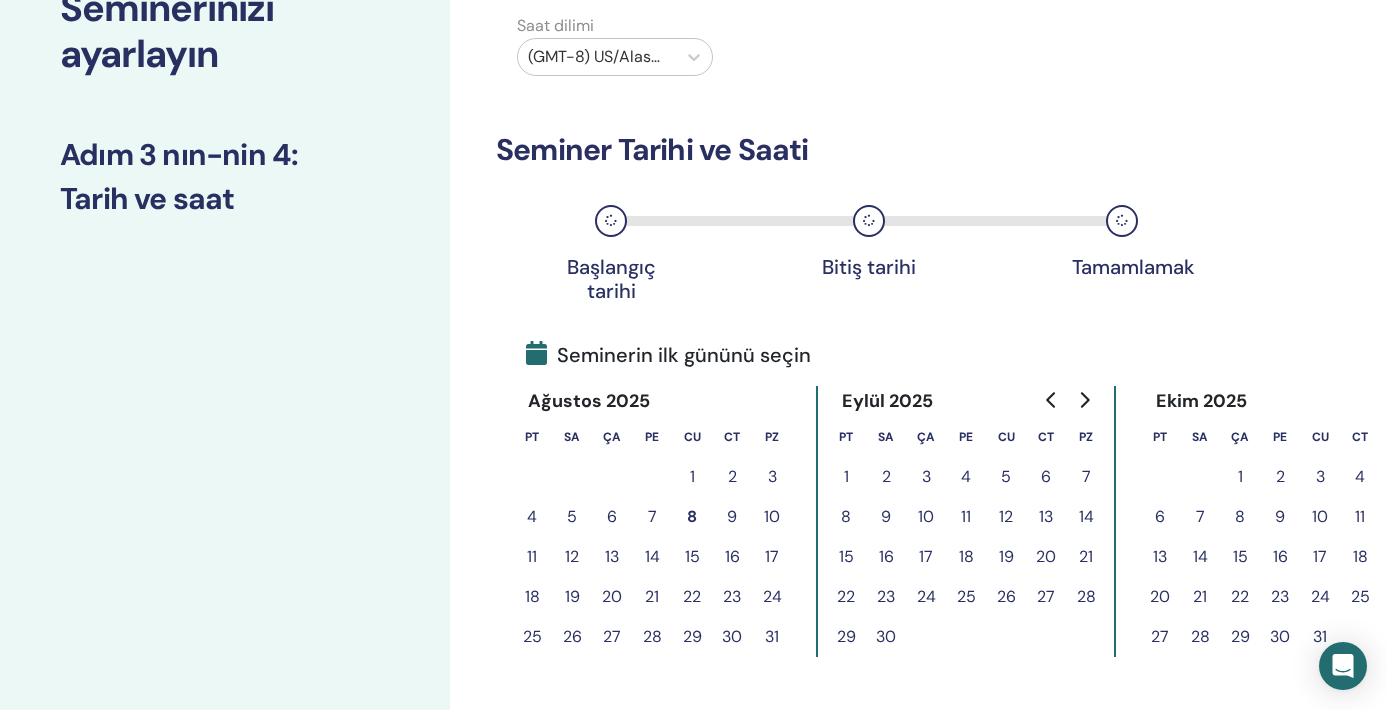 scroll, scrollTop: 159, scrollLeft: 0, axis: vertical 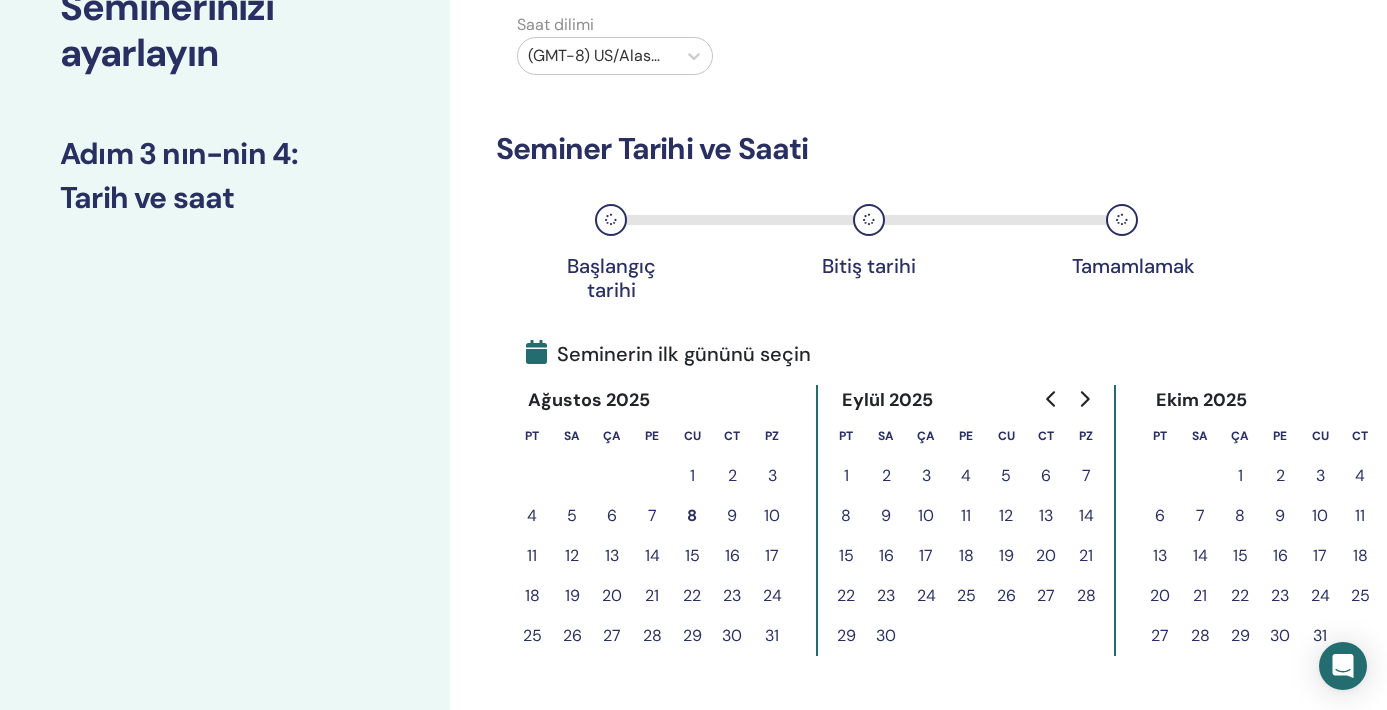 click on "14" at bounding box center (652, 556) 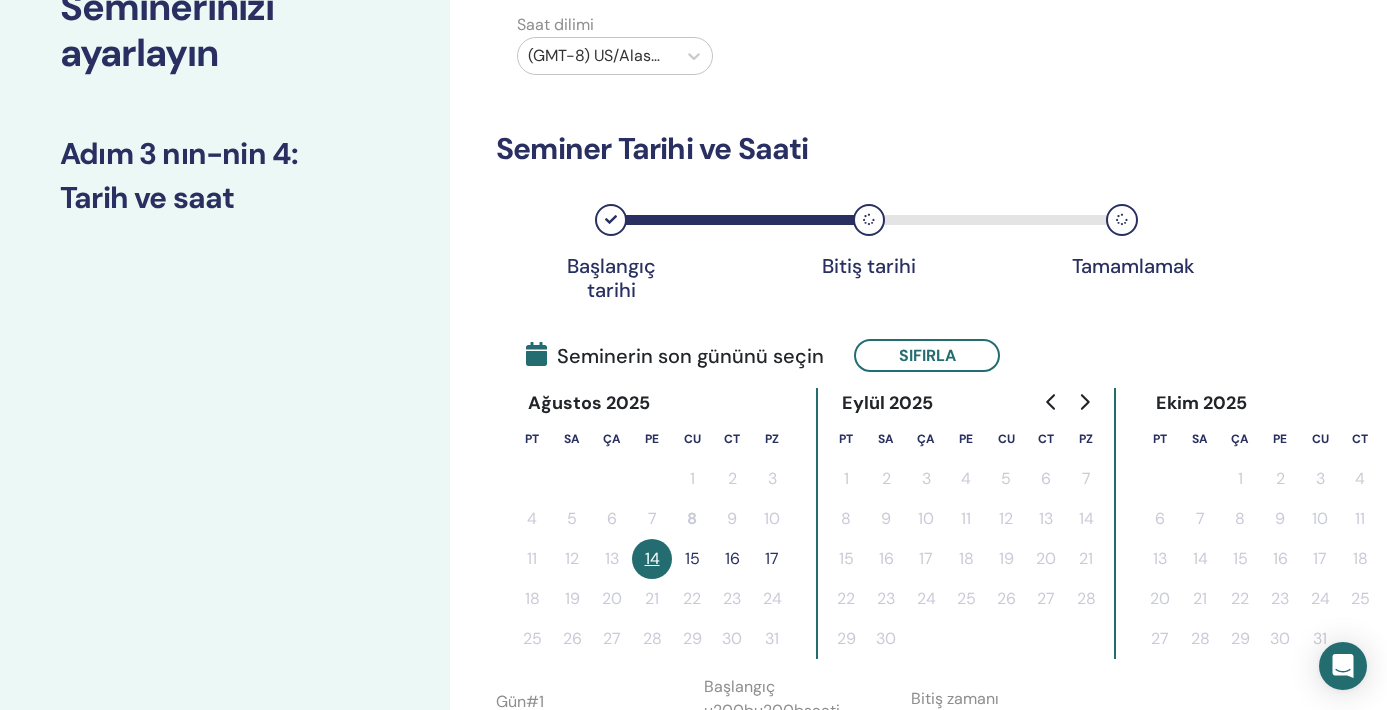 click on "15" at bounding box center [692, 559] 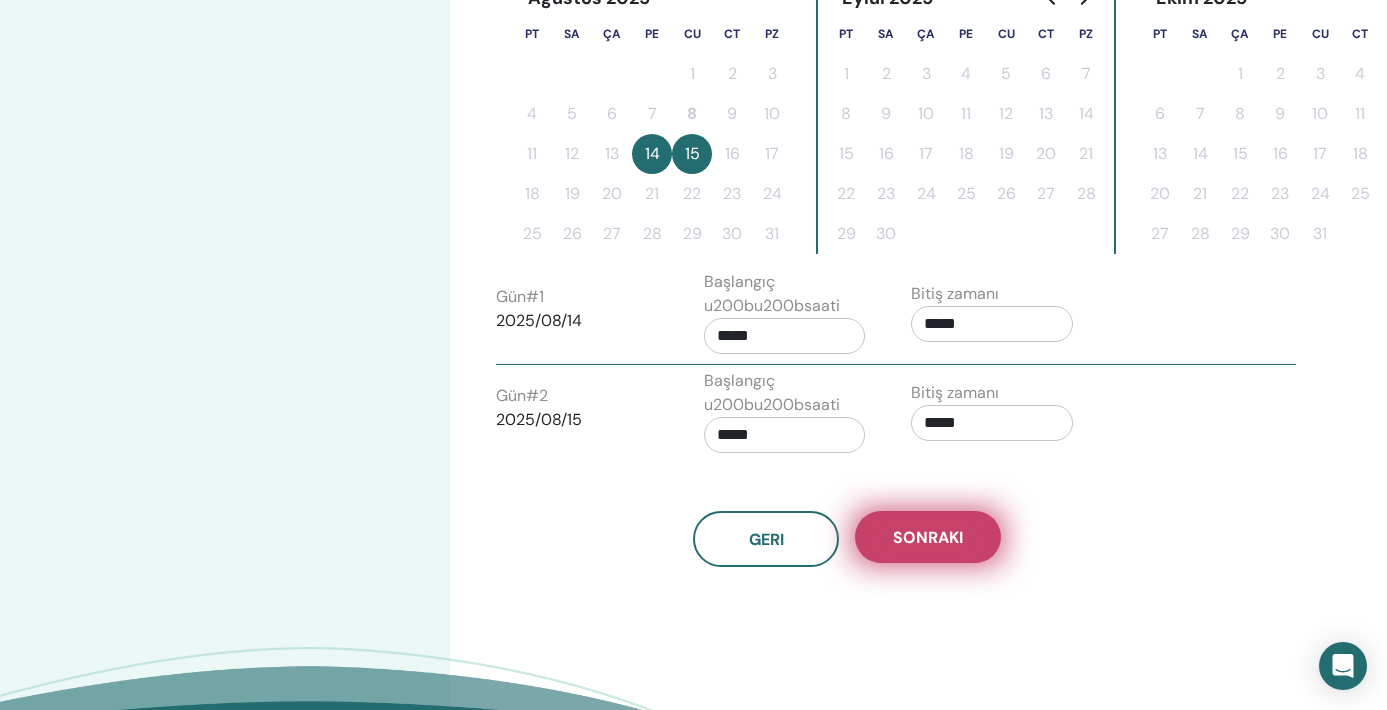 click on "Sonraki" at bounding box center [928, 537] 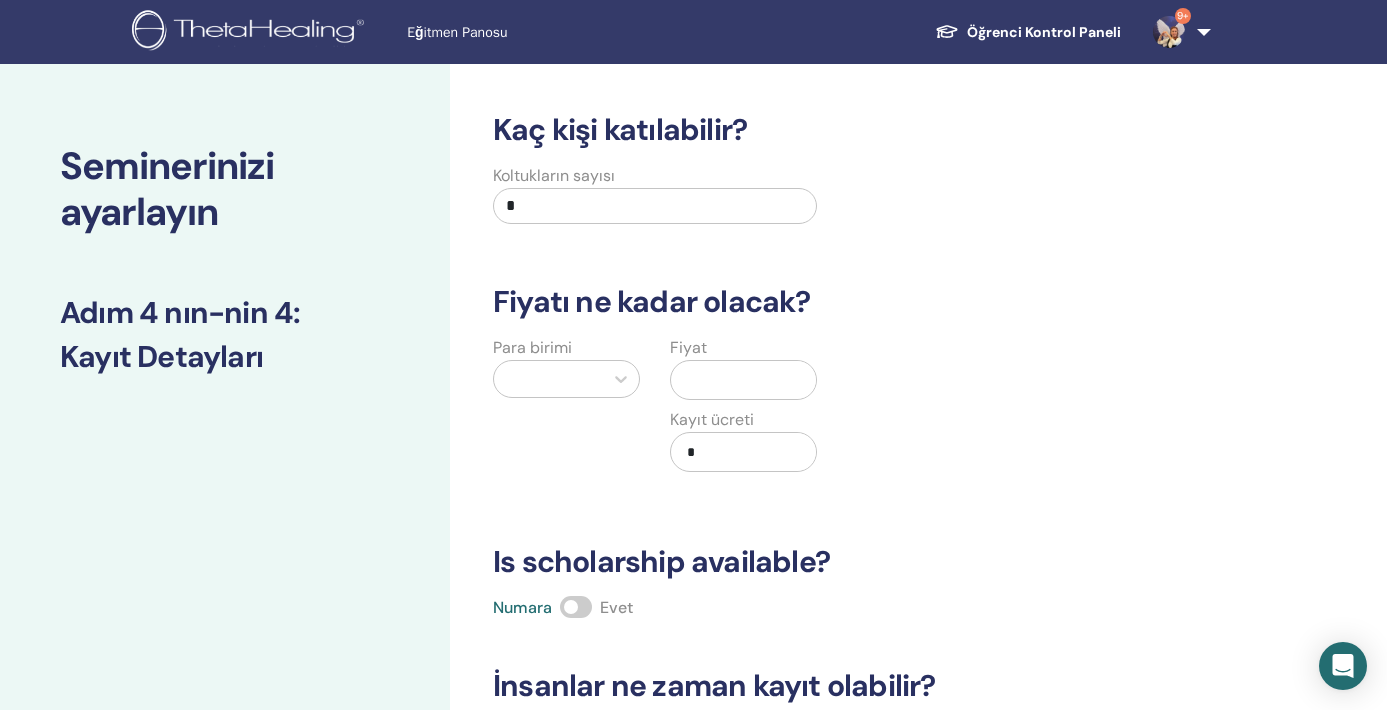scroll, scrollTop: 0, scrollLeft: 0, axis: both 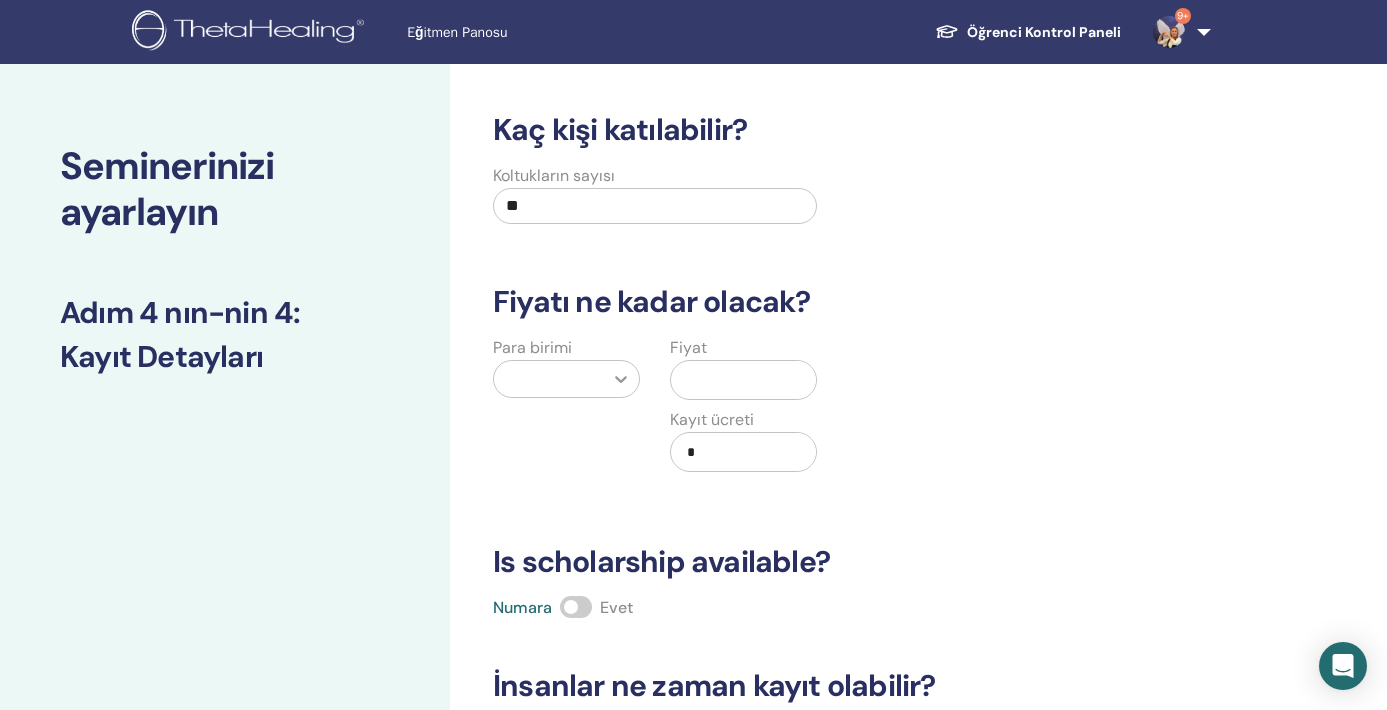 type on "**" 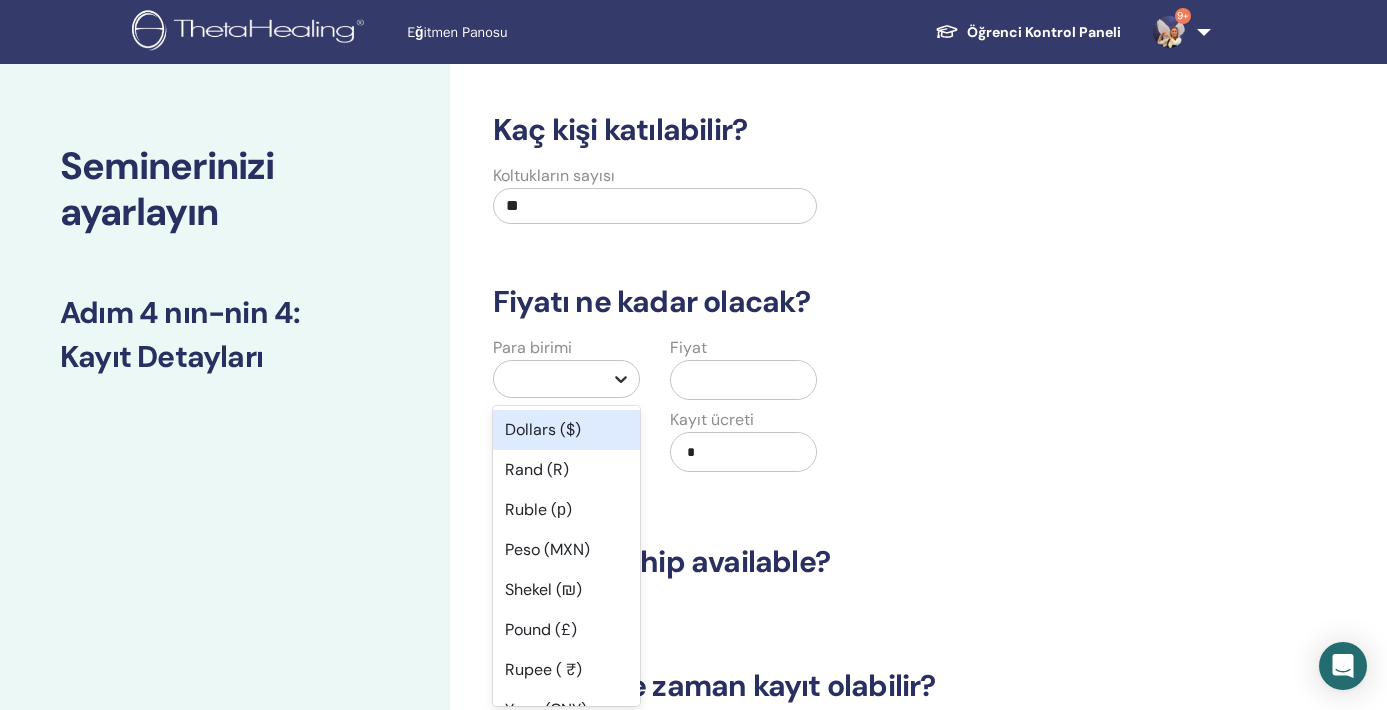 click 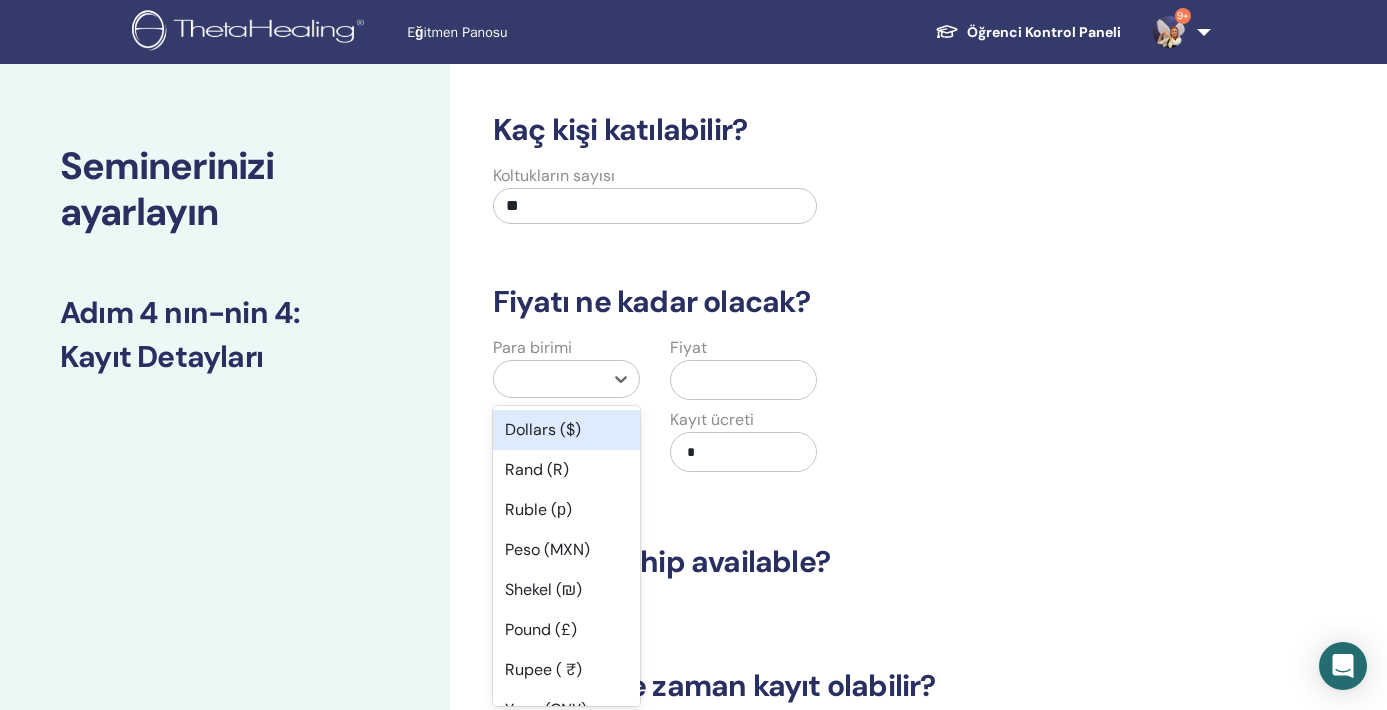 click on "Dollars ($)" at bounding box center [566, 430] 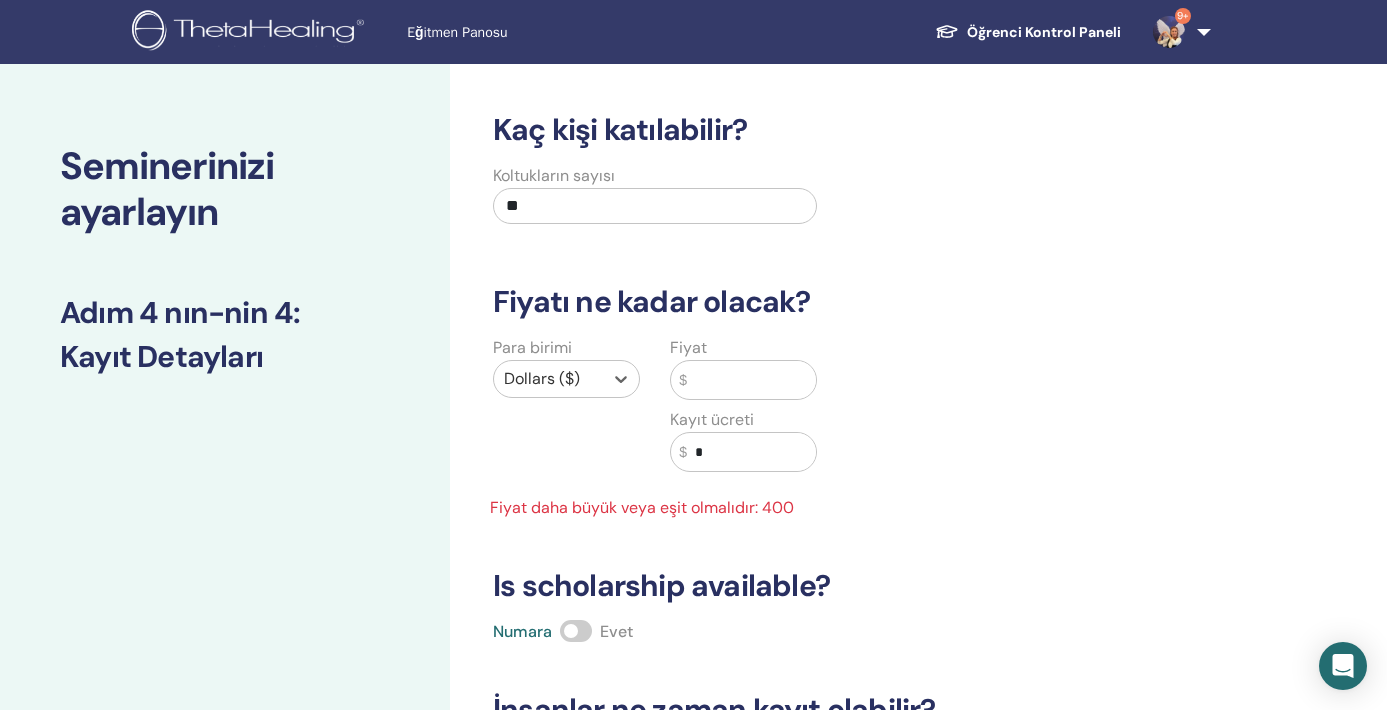click on "*" at bounding box center [751, 452] 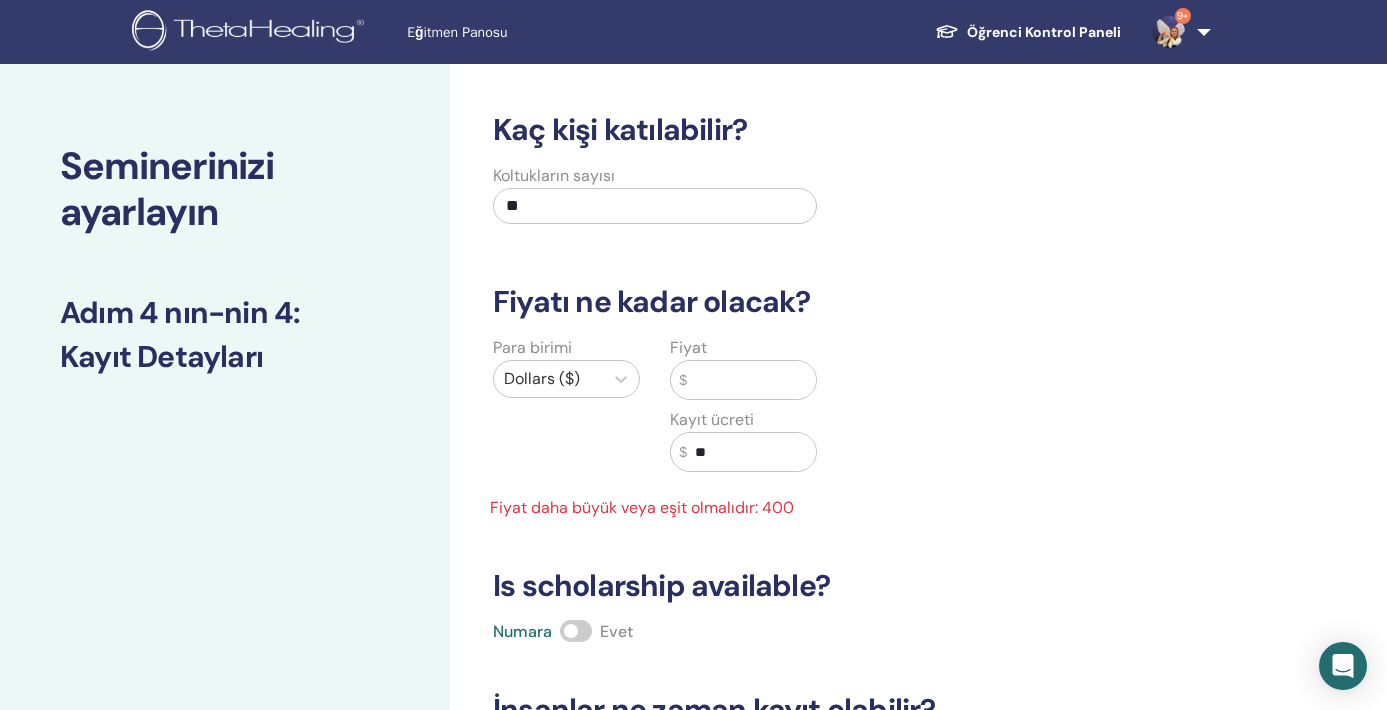 type on "*" 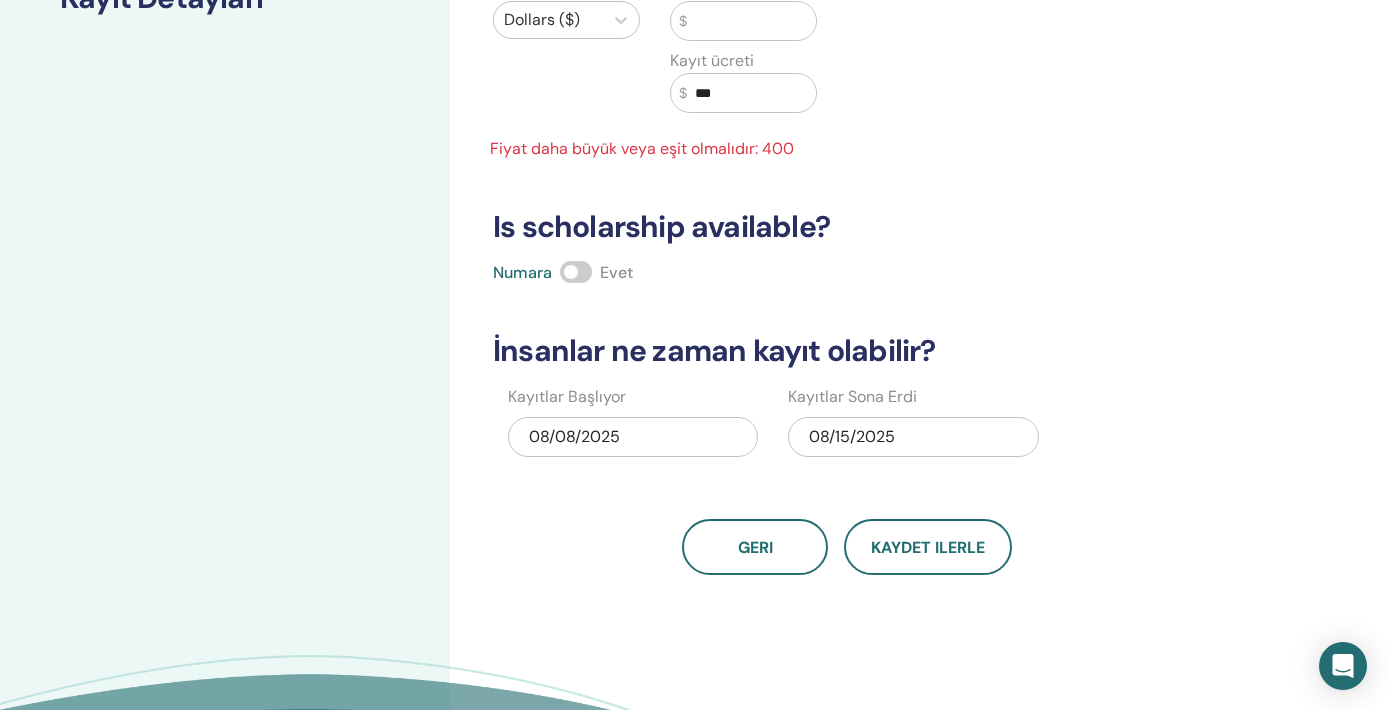 scroll, scrollTop: 378, scrollLeft: 0, axis: vertical 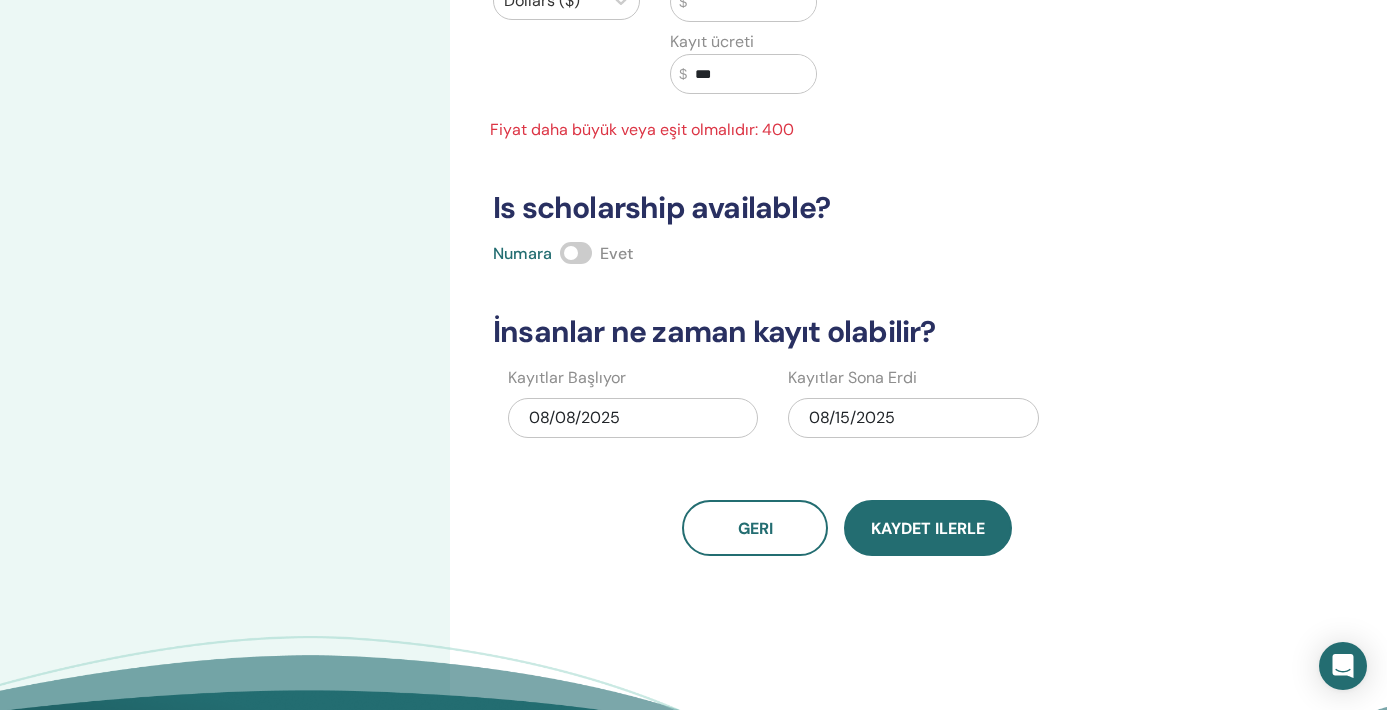 click on "Kaydet ilerle" at bounding box center [928, 528] 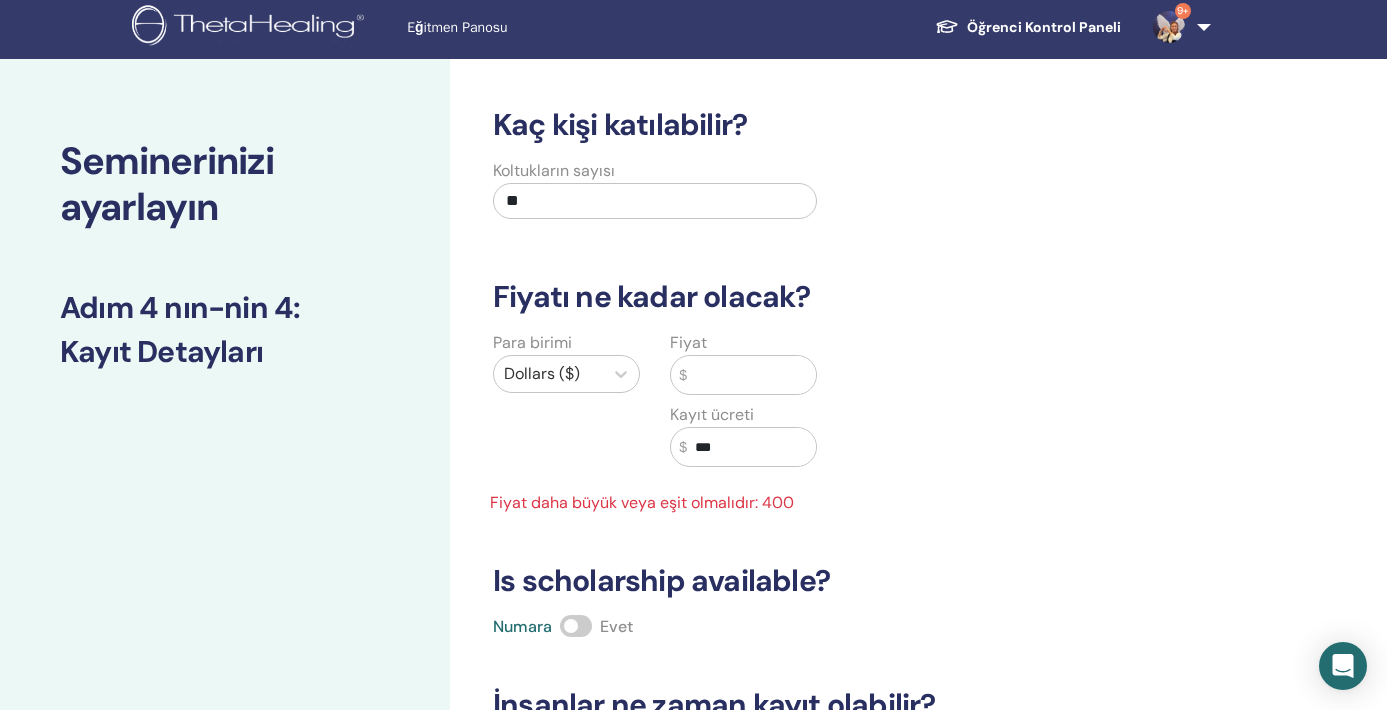 scroll, scrollTop: 1, scrollLeft: 0, axis: vertical 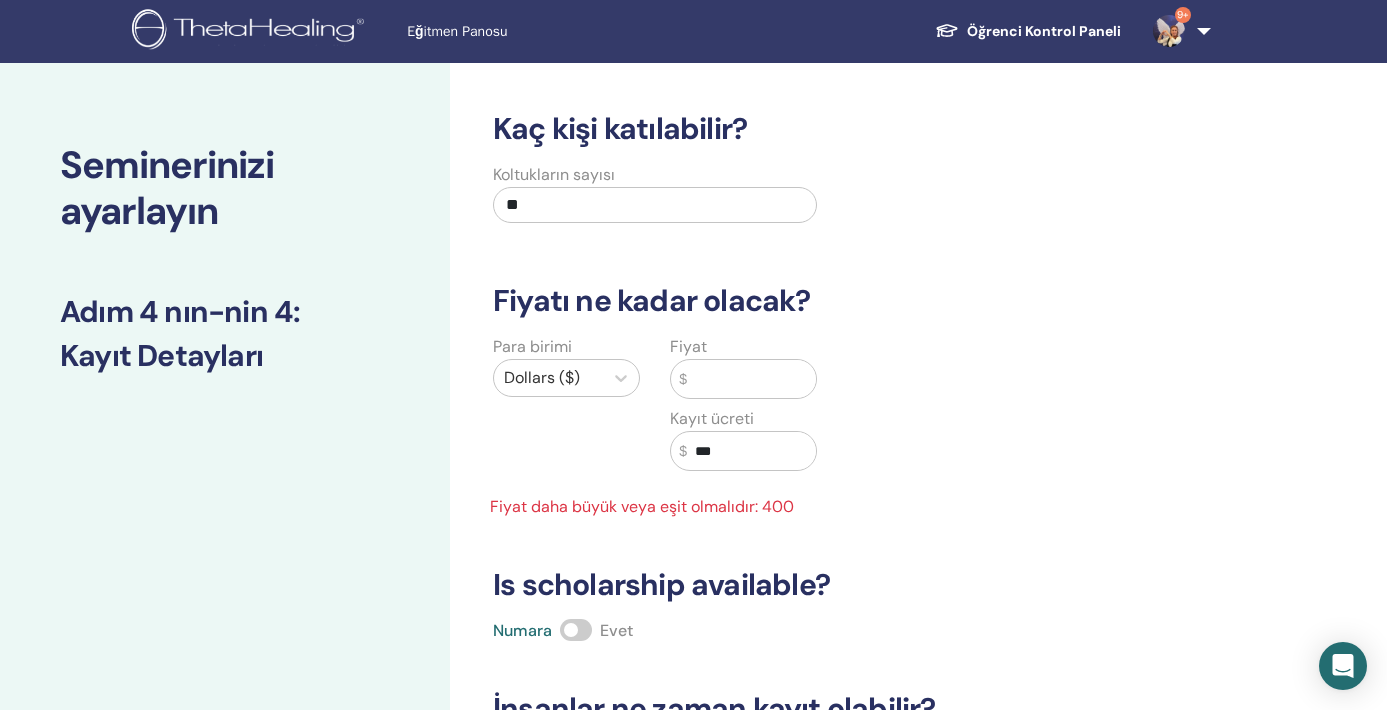 click on "***" at bounding box center [751, 451] 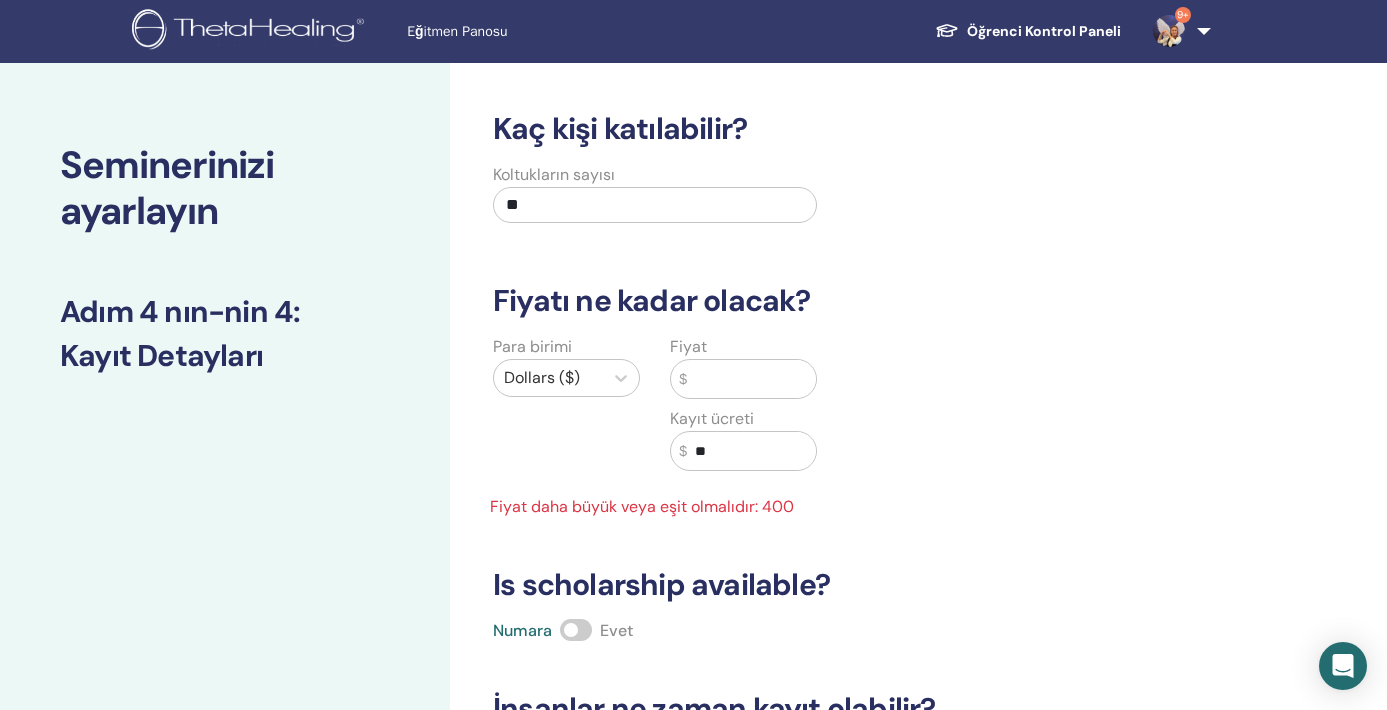 type on "*" 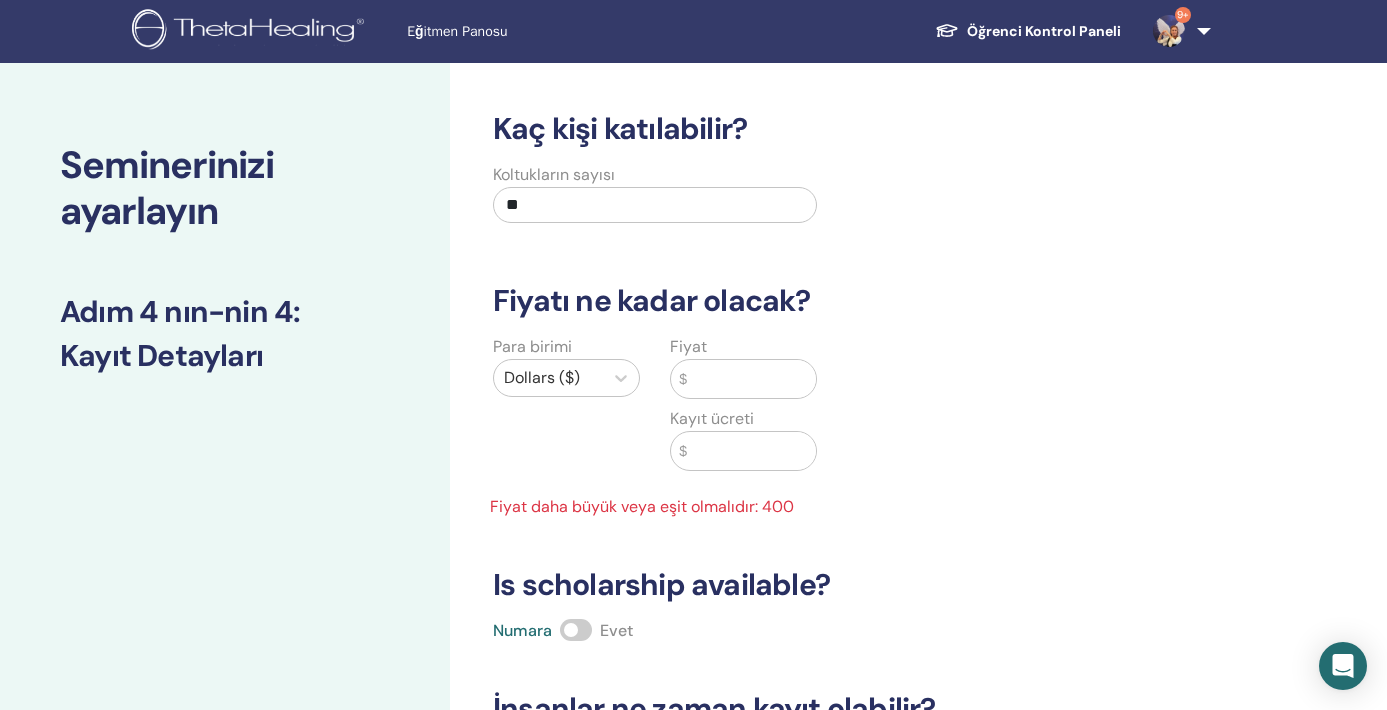 type 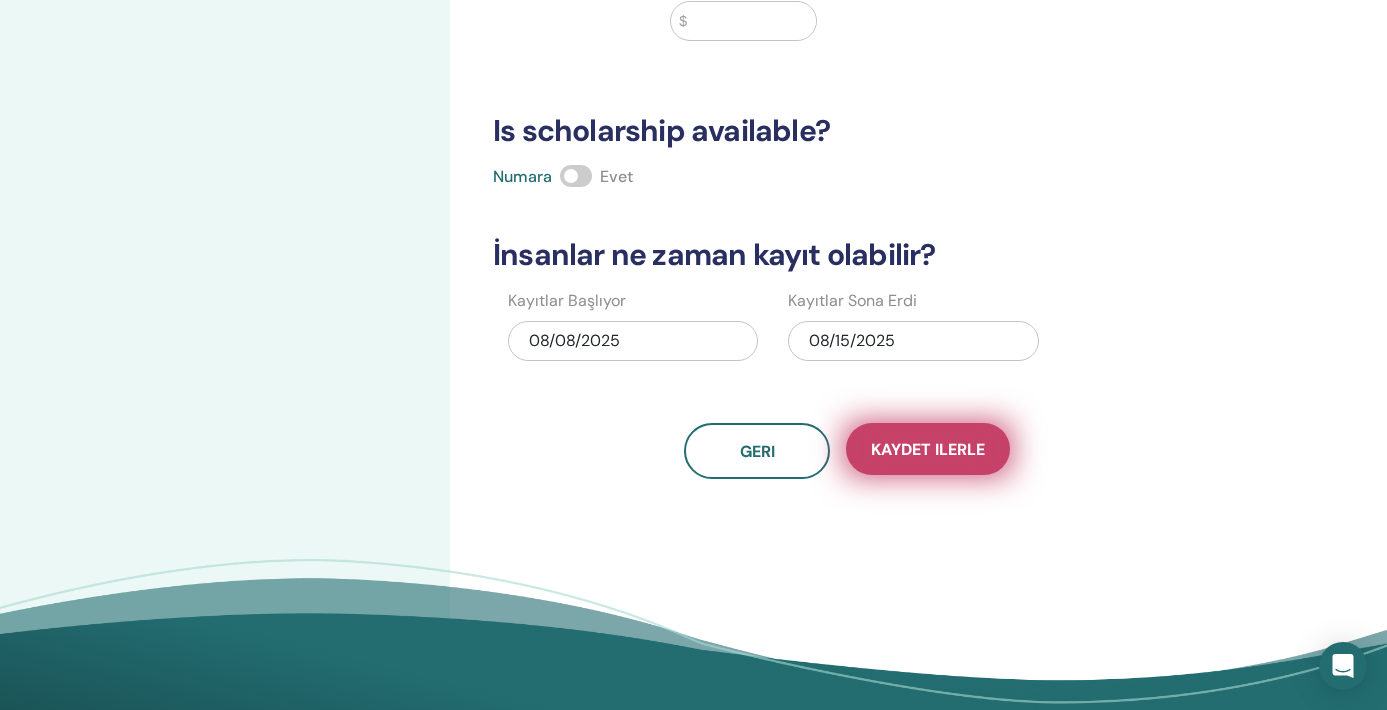 scroll, scrollTop: 441, scrollLeft: 0, axis: vertical 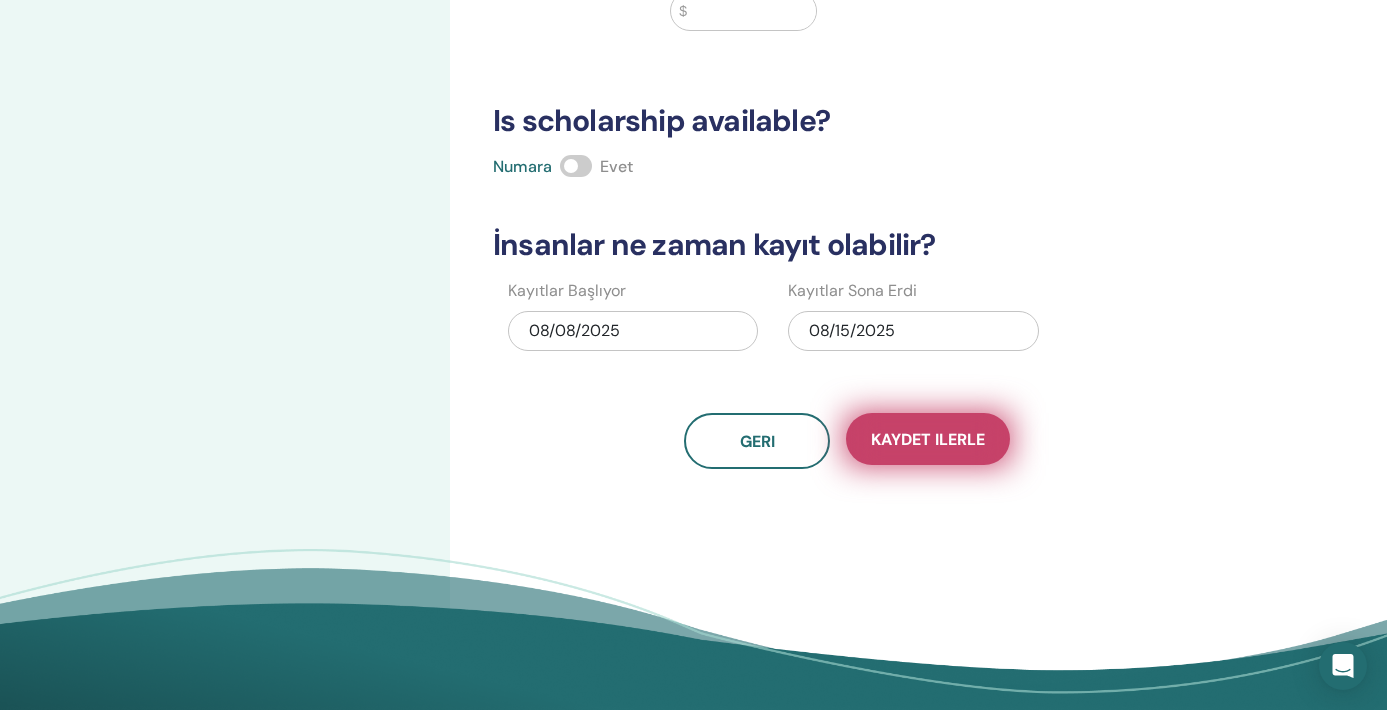 type on "***" 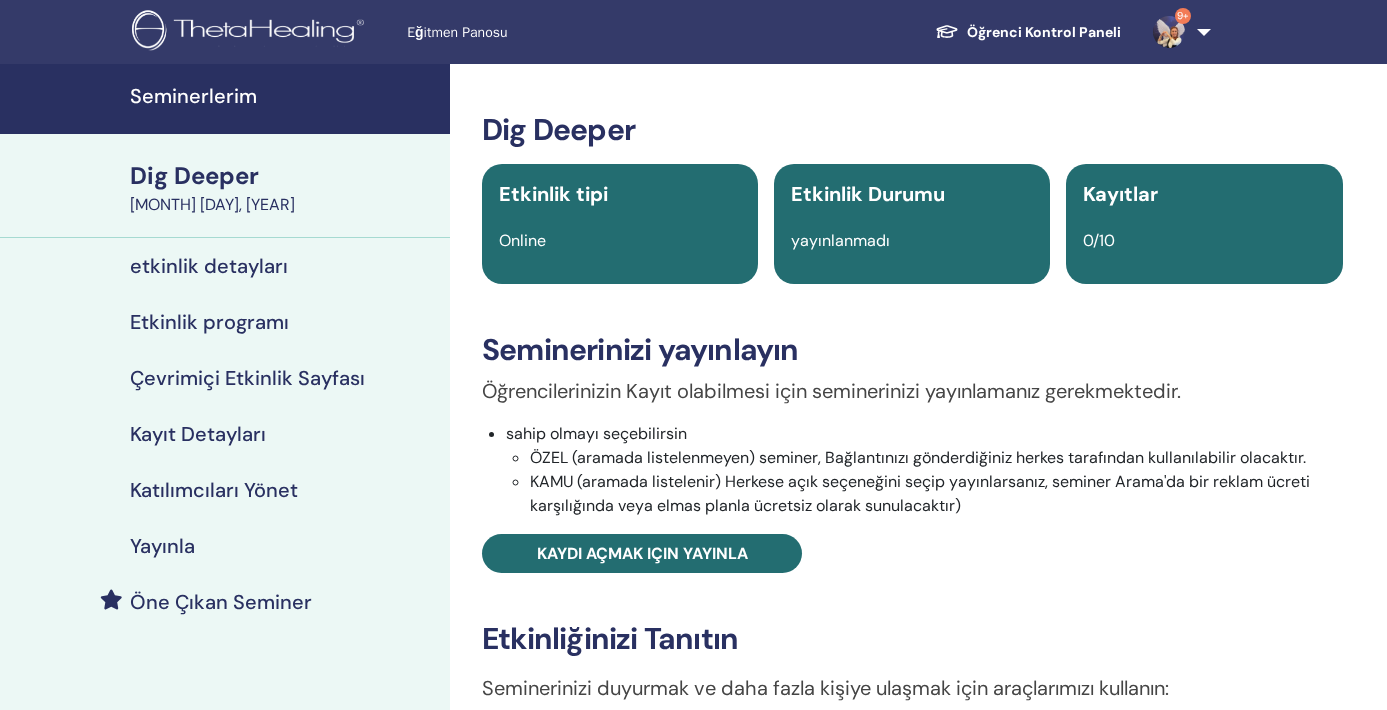scroll, scrollTop: 0, scrollLeft: 0, axis: both 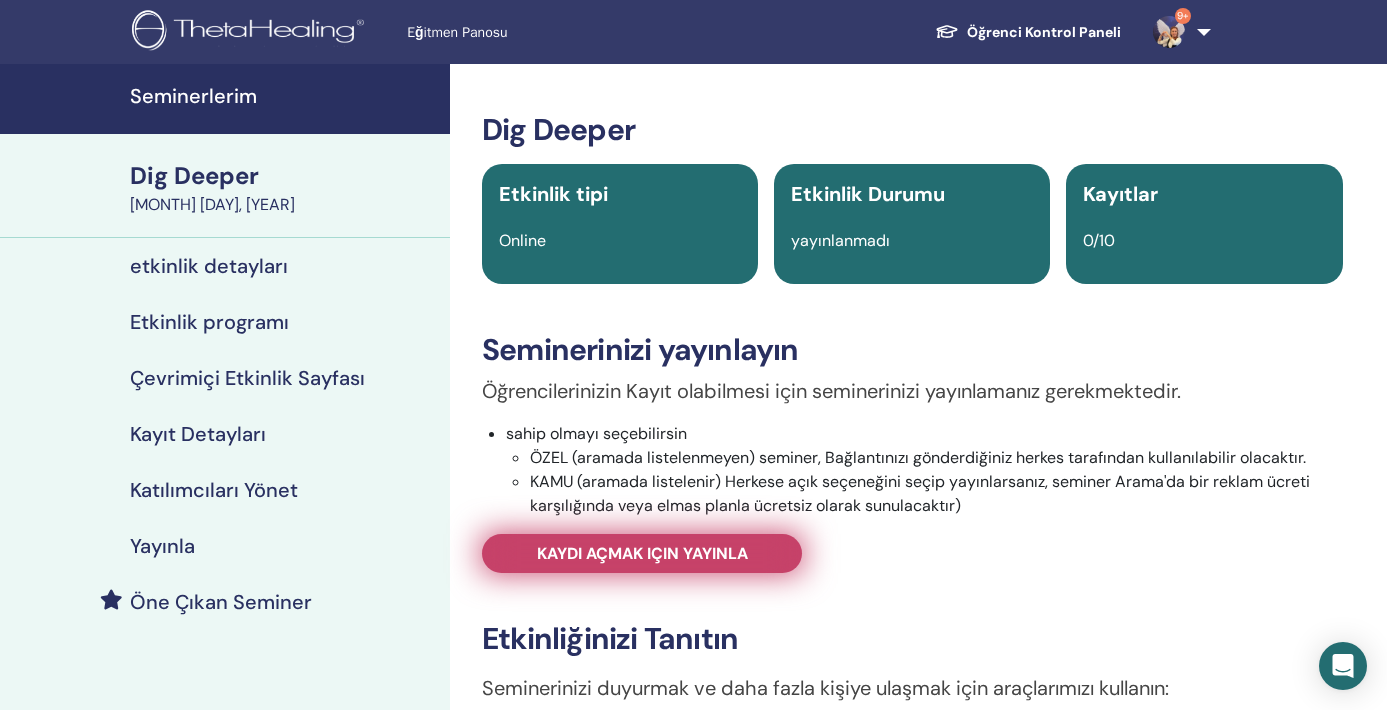 click on "Kaydı açmak için yayınla" at bounding box center (642, 553) 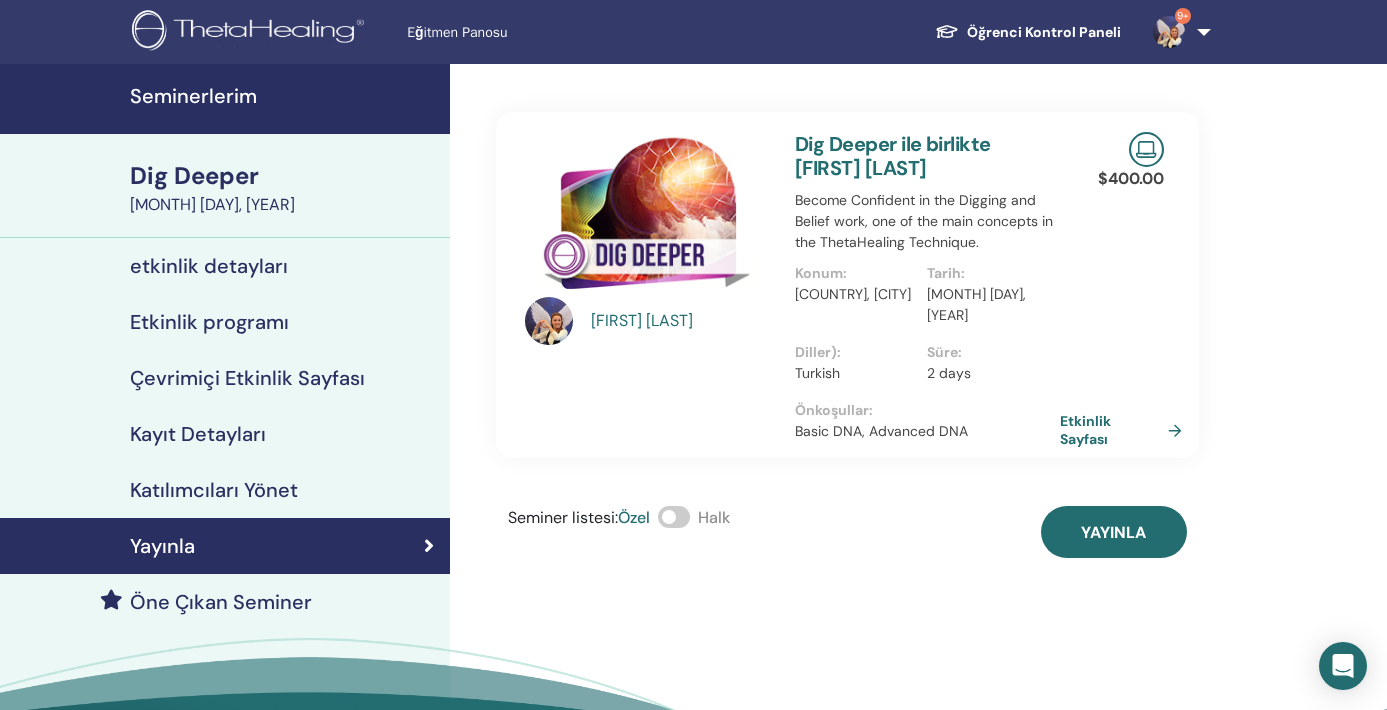 click at bounding box center (674, 517) 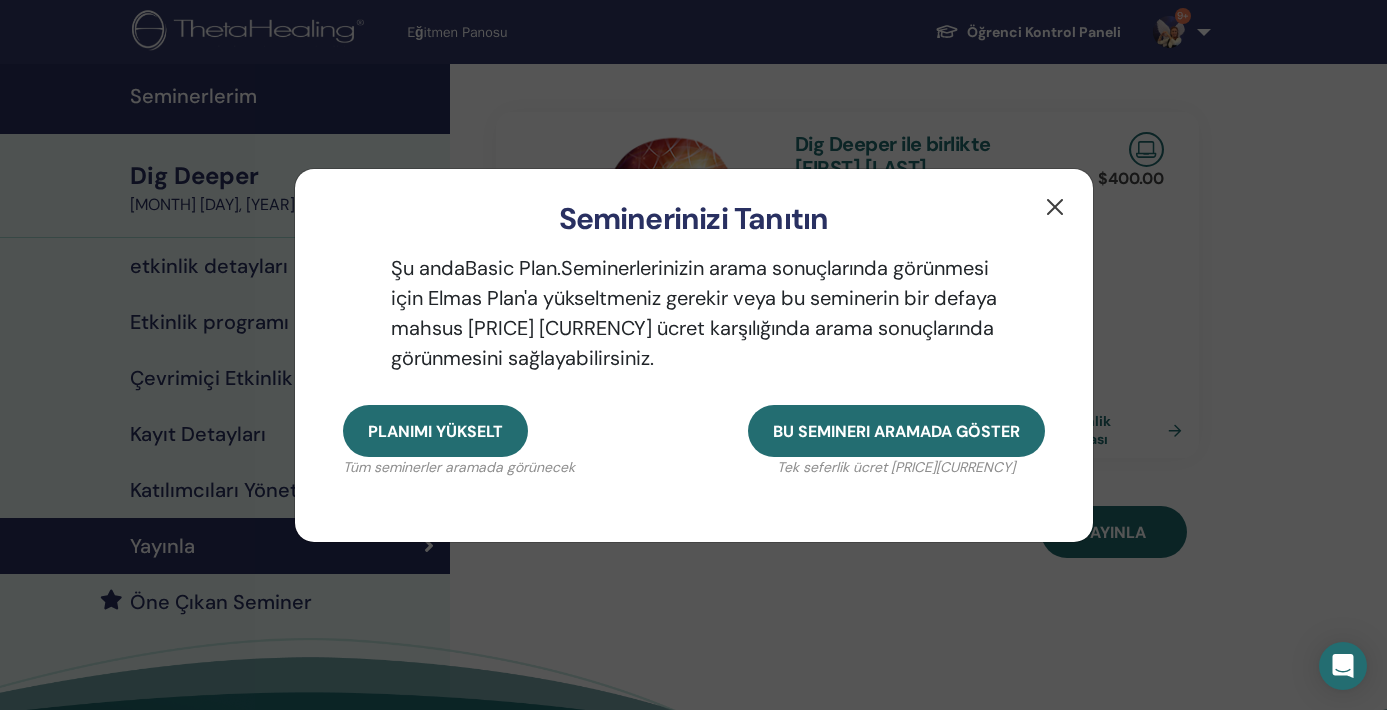click at bounding box center (1055, 207) 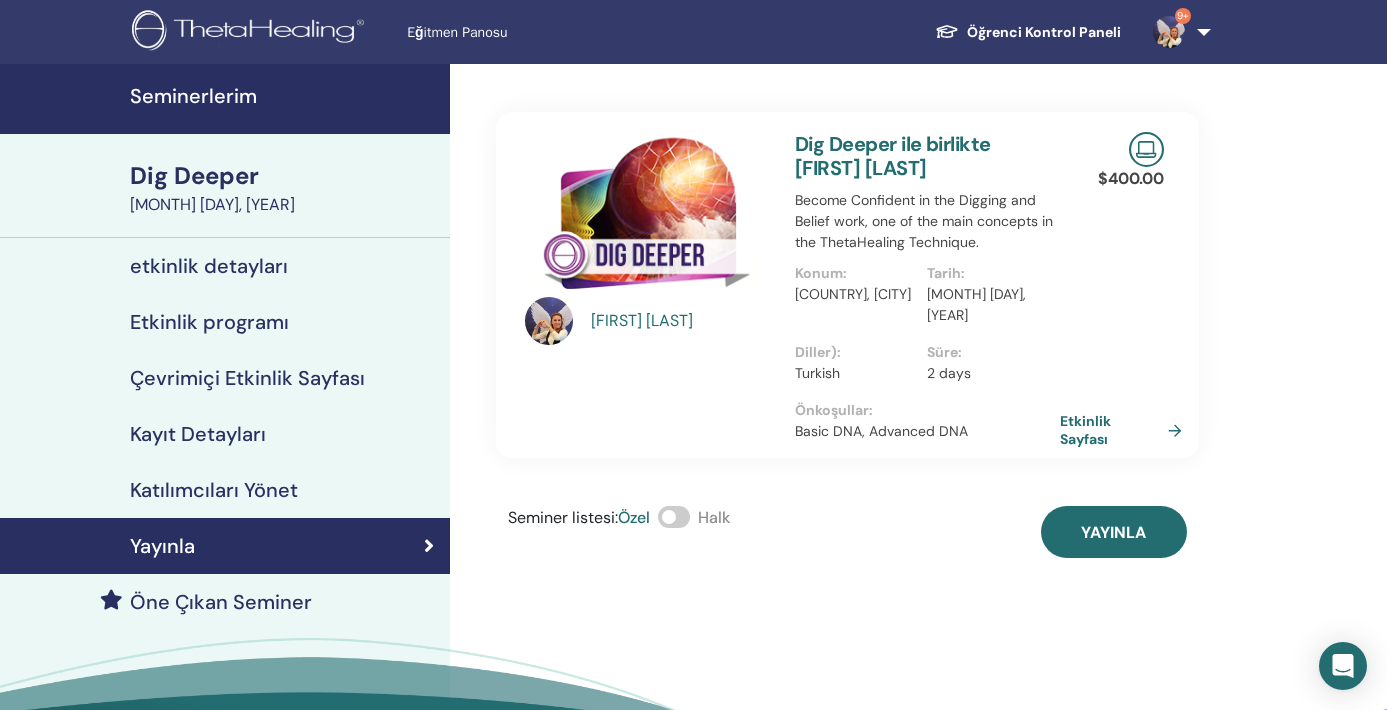 click at bounding box center (674, 517) 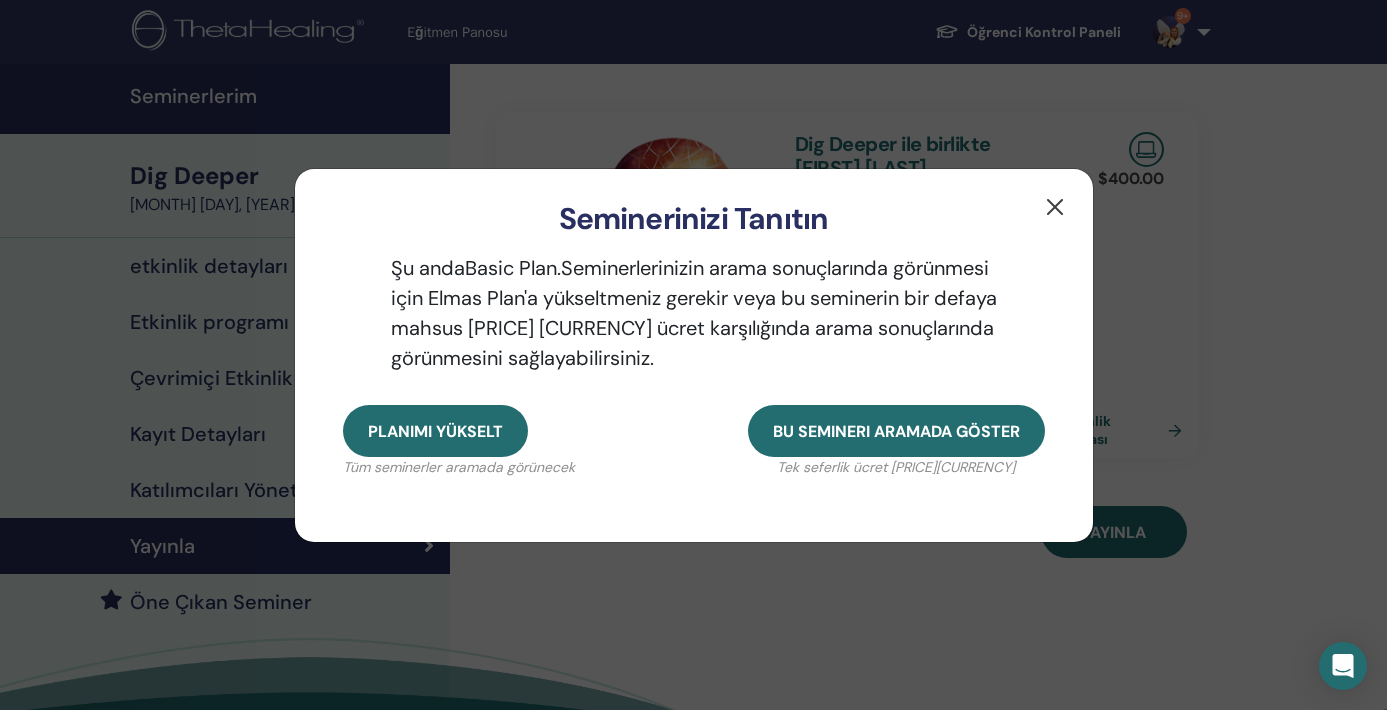 click at bounding box center [1055, 207] 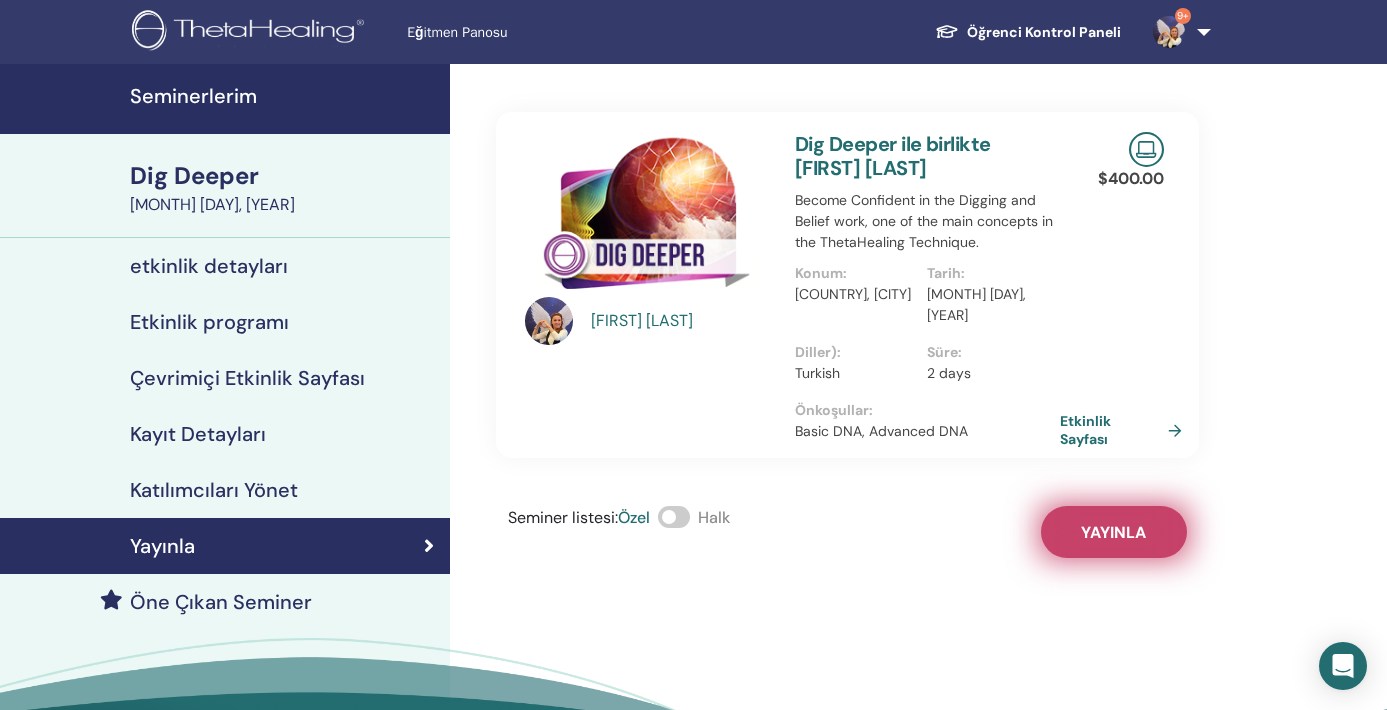 click on "Yayınla" at bounding box center [1114, 532] 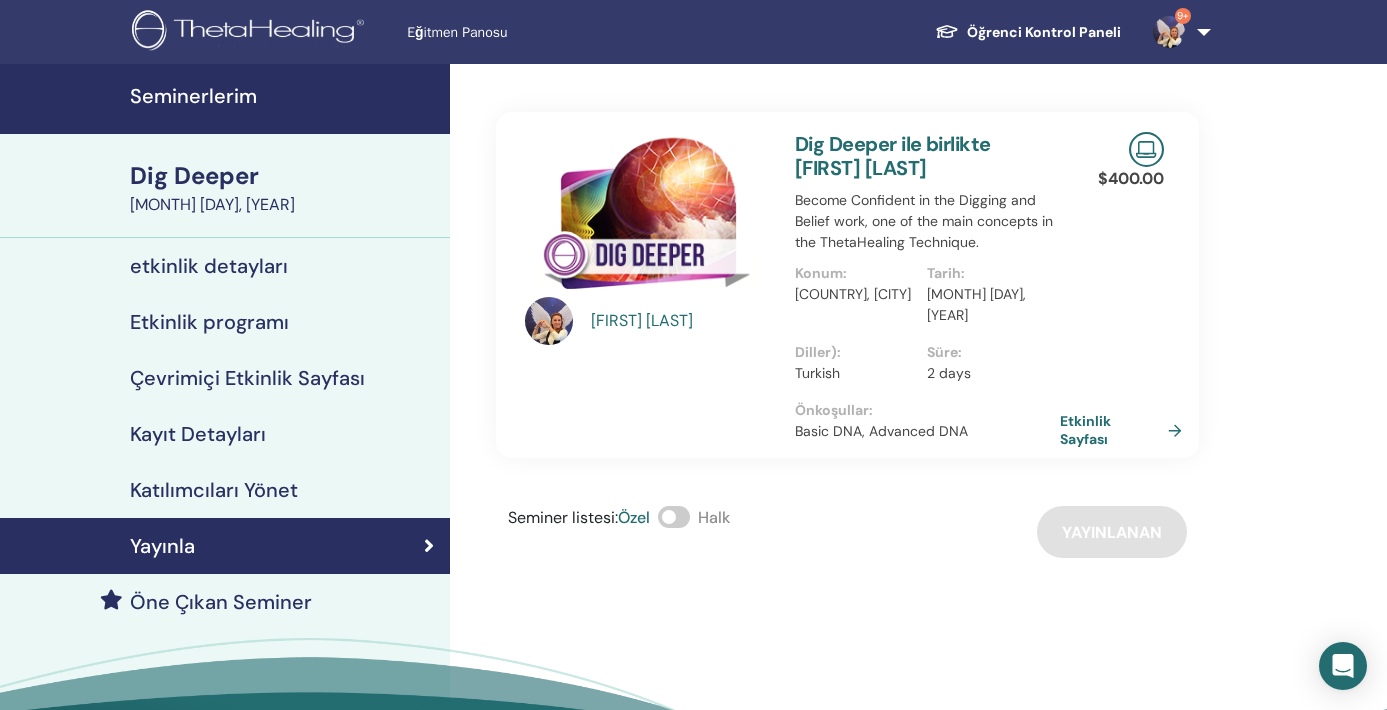 scroll, scrollTop: 0, scrollLeft: 0, axis: both 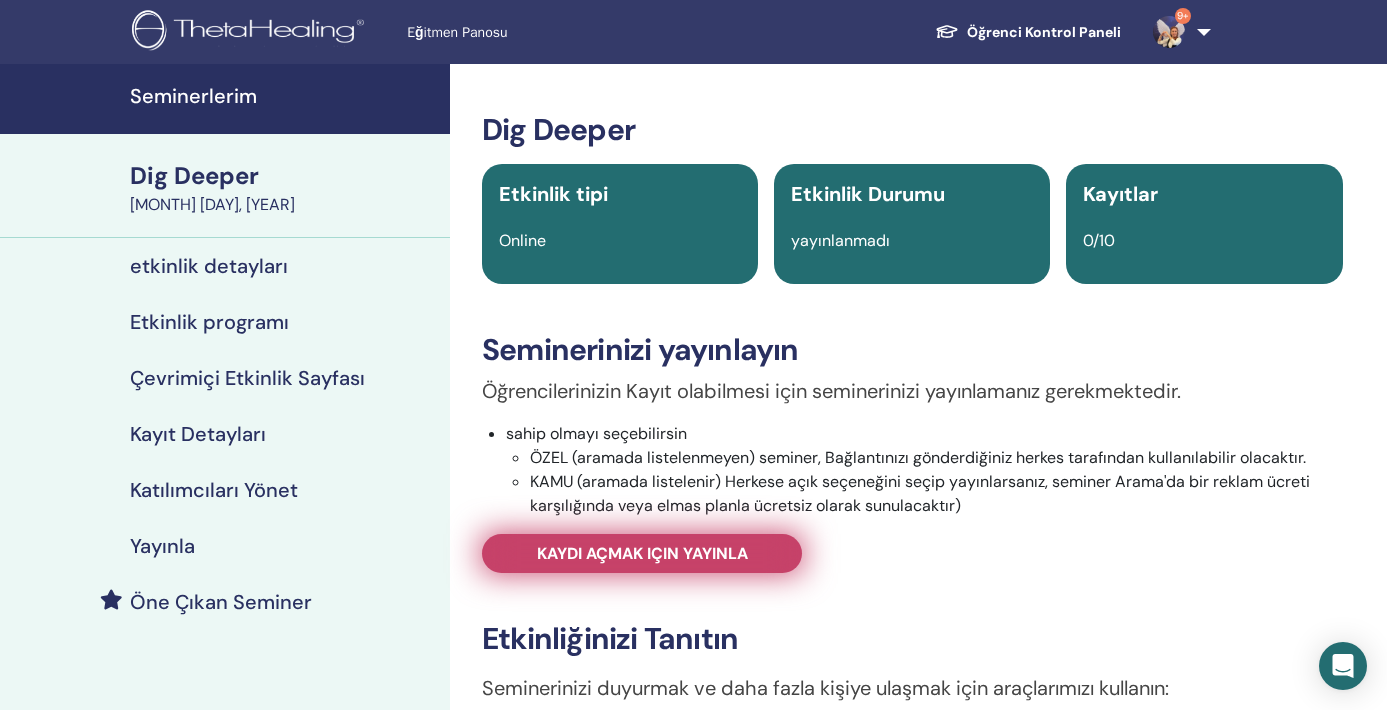 click on "Kaydı açmak için yayınla" at bounding box center (642, 553) 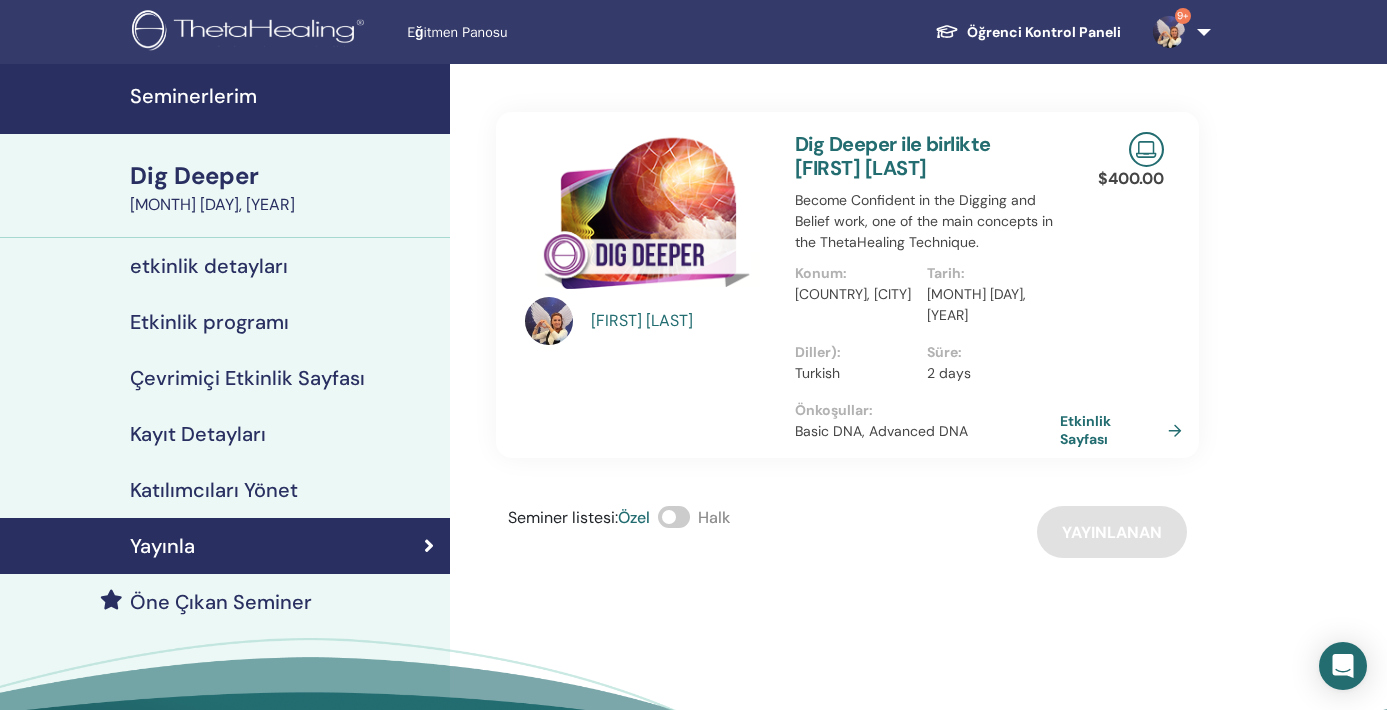 click at bounding box center (674, 517) 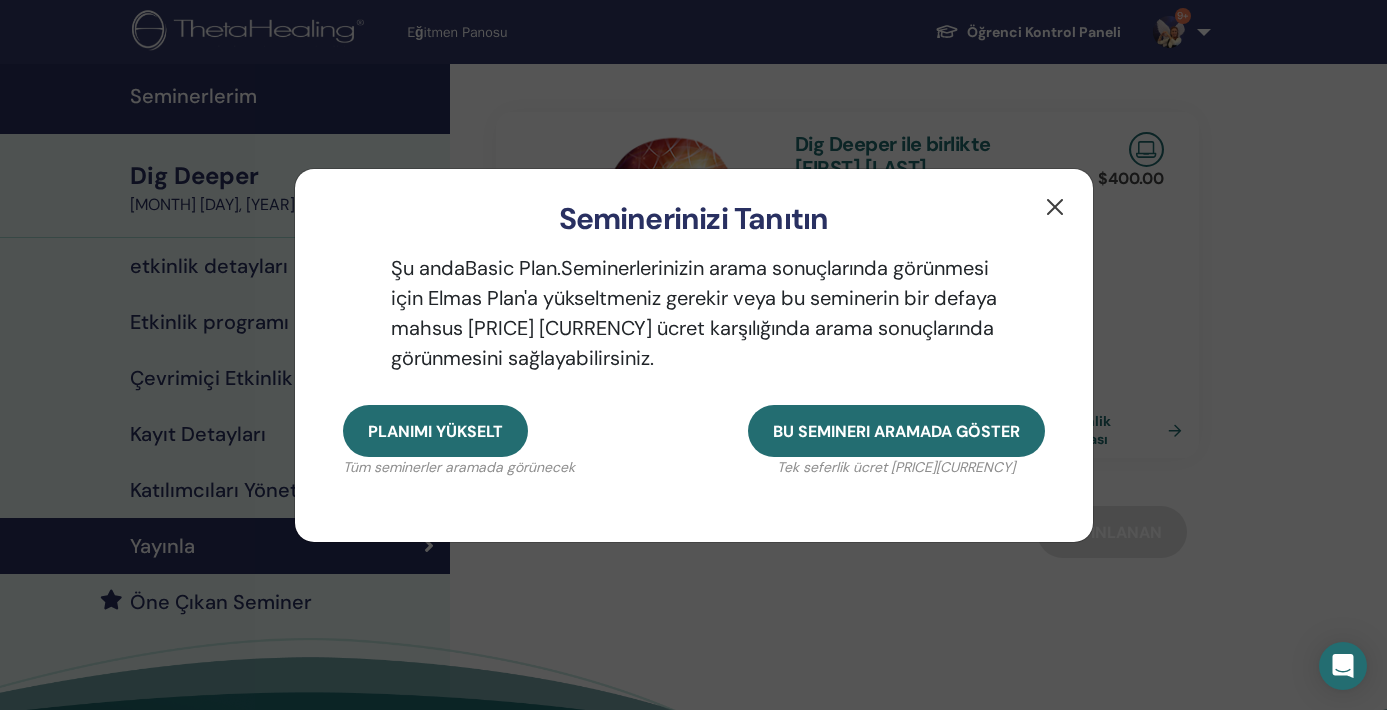 click at bounding box center [1055, 207] 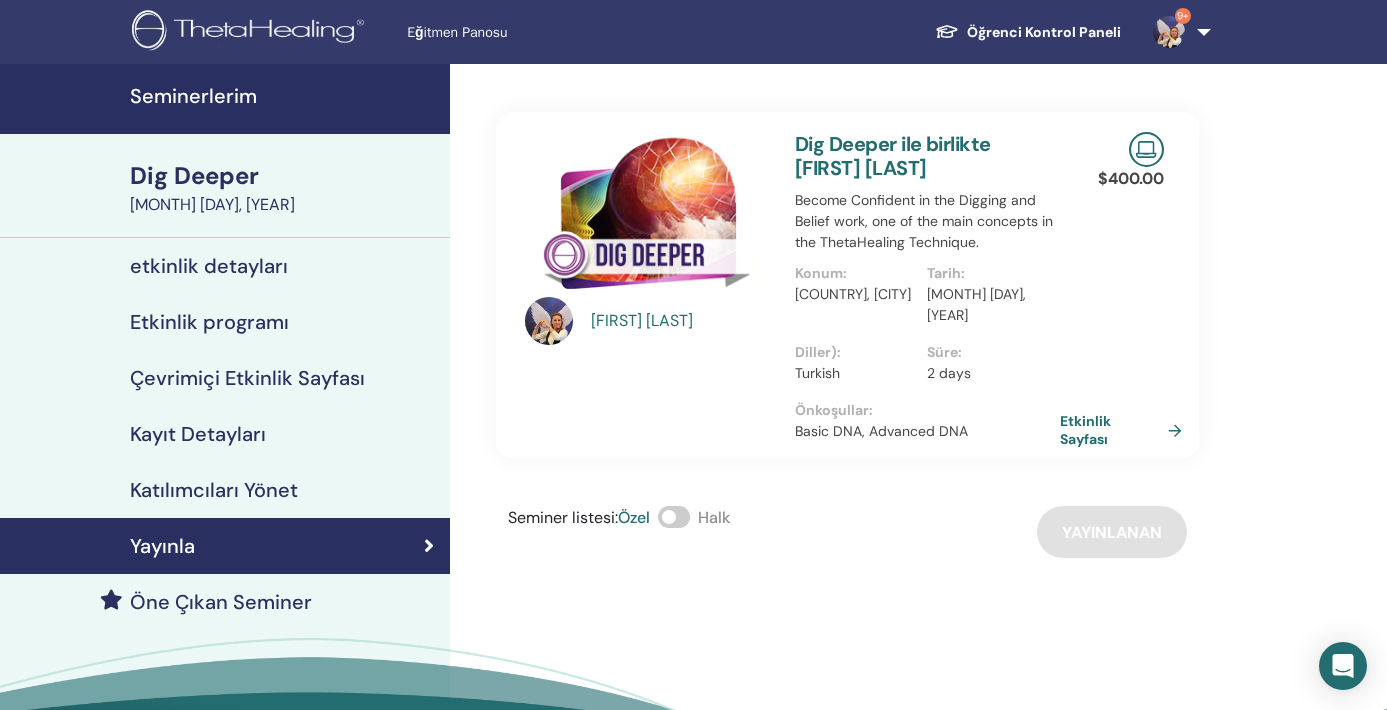 click at bounding box center (674, 517) 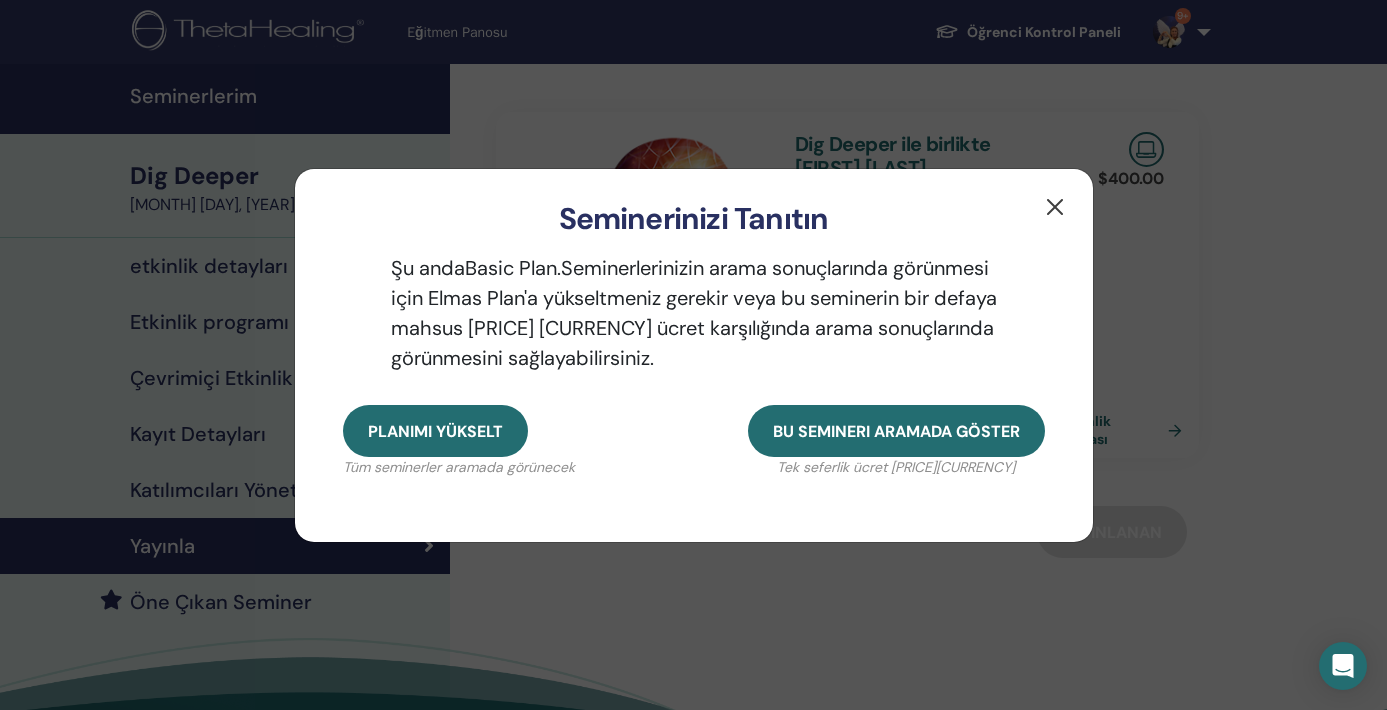 click at bounding box center (1055, 207) 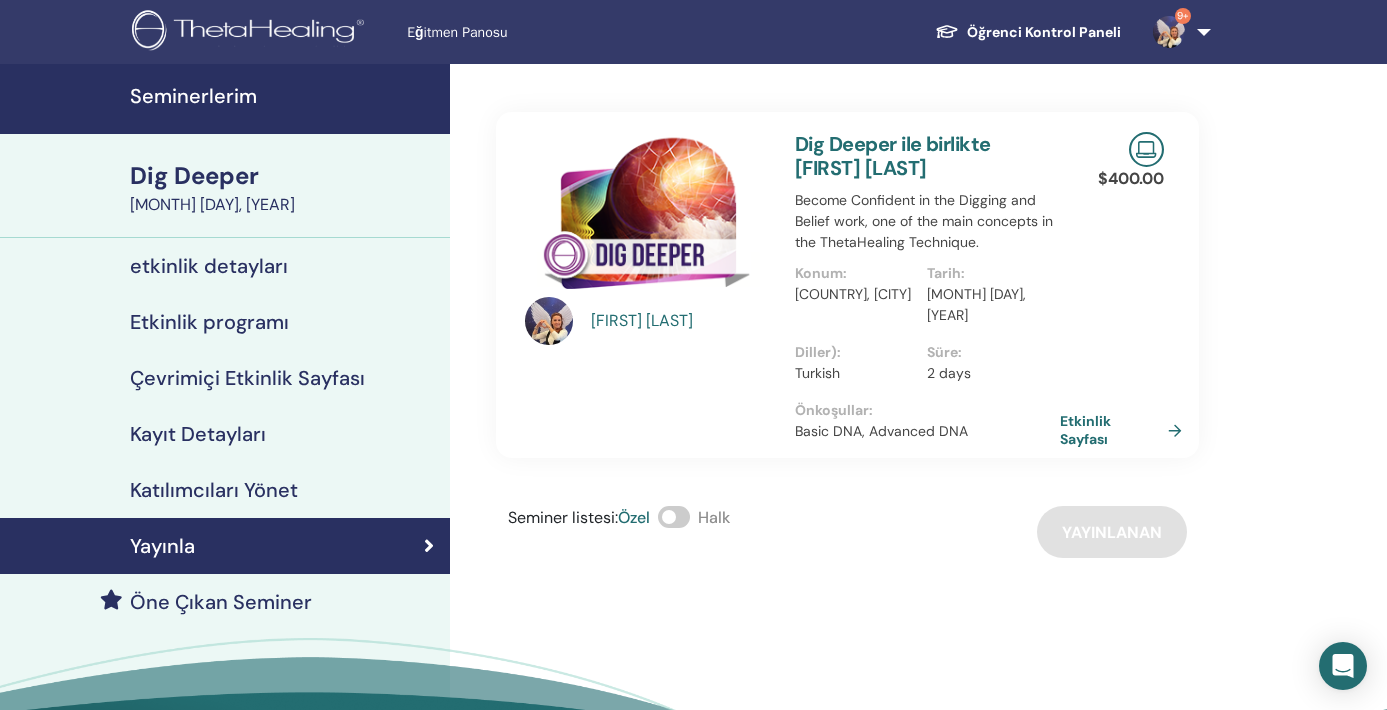 click on "Seminer listesi :  Özel Halk Yayınlanan" at bounding box center (847, 532) 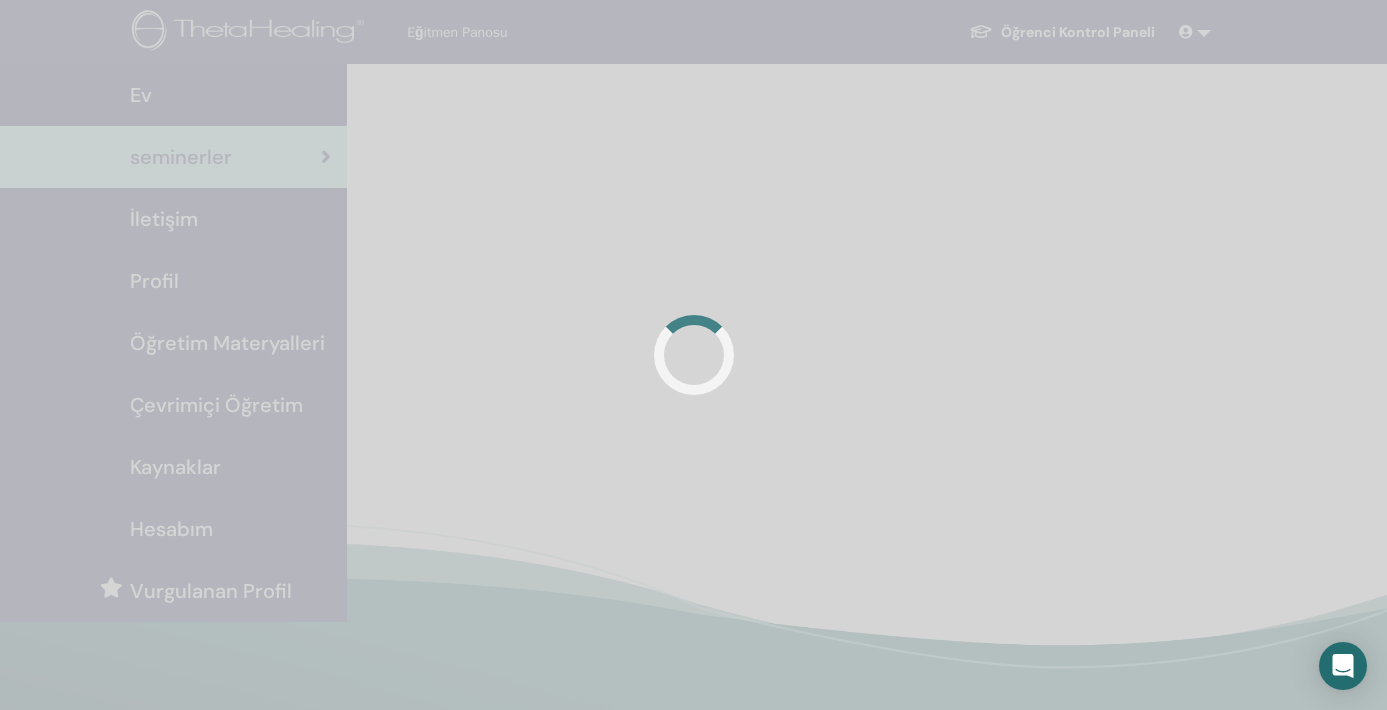 scroll, scrollTop: 0, scrollLeft: 0, axis: both 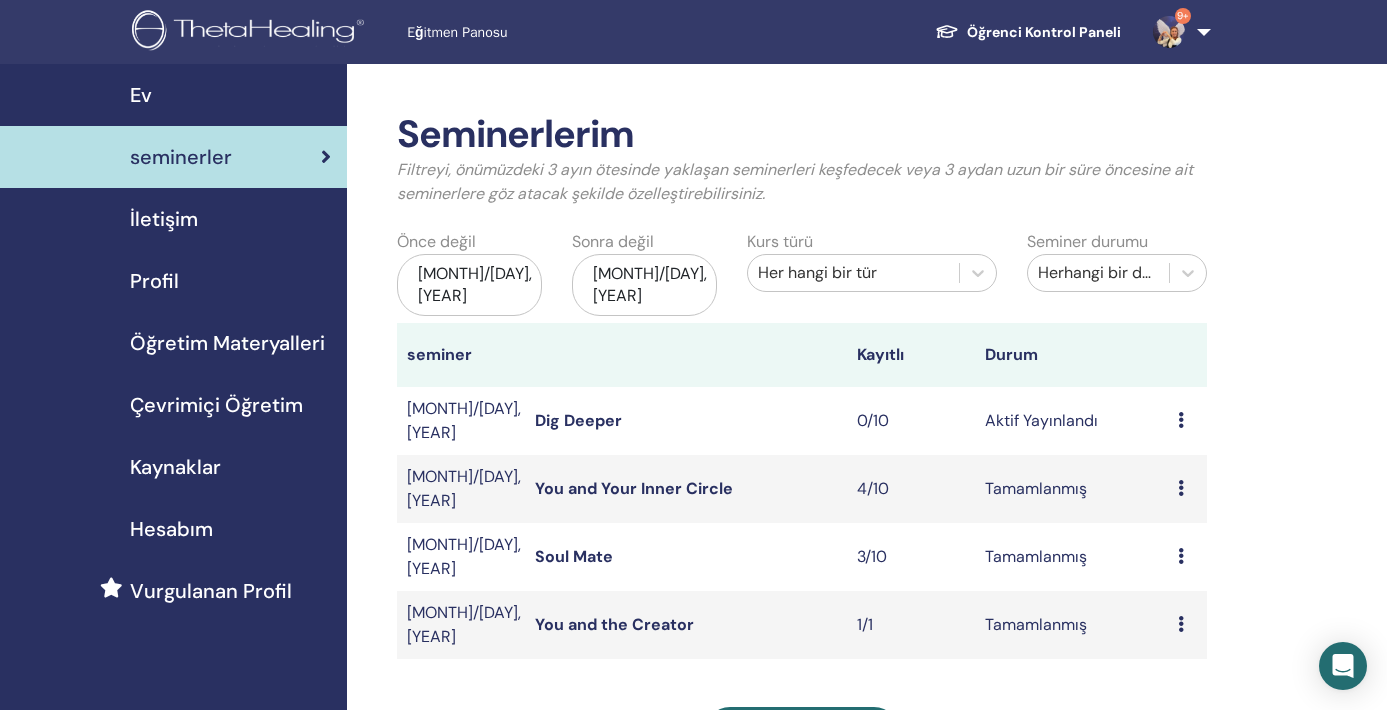 click on "Dig Deeper" at bounding box center (578, 420) 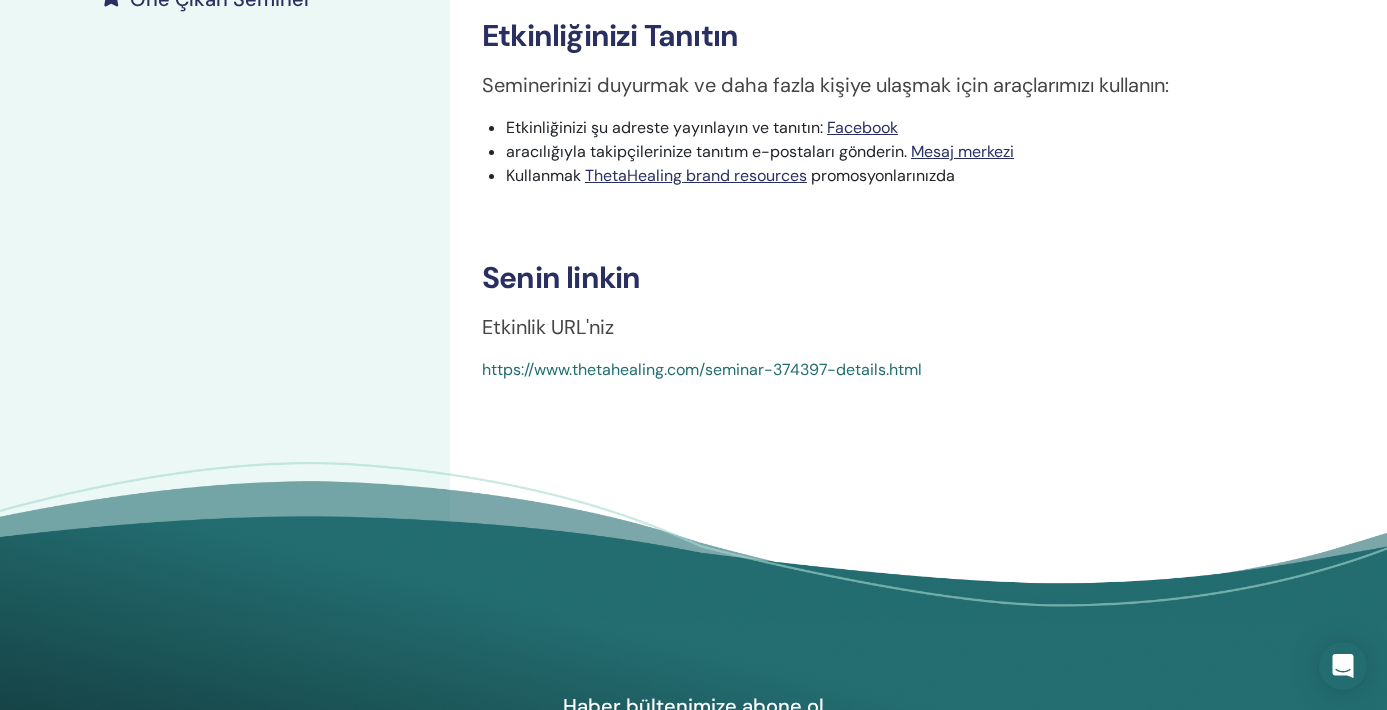 scroll, scrollTop: 584, scrollLeft: 0, axis: vertical 